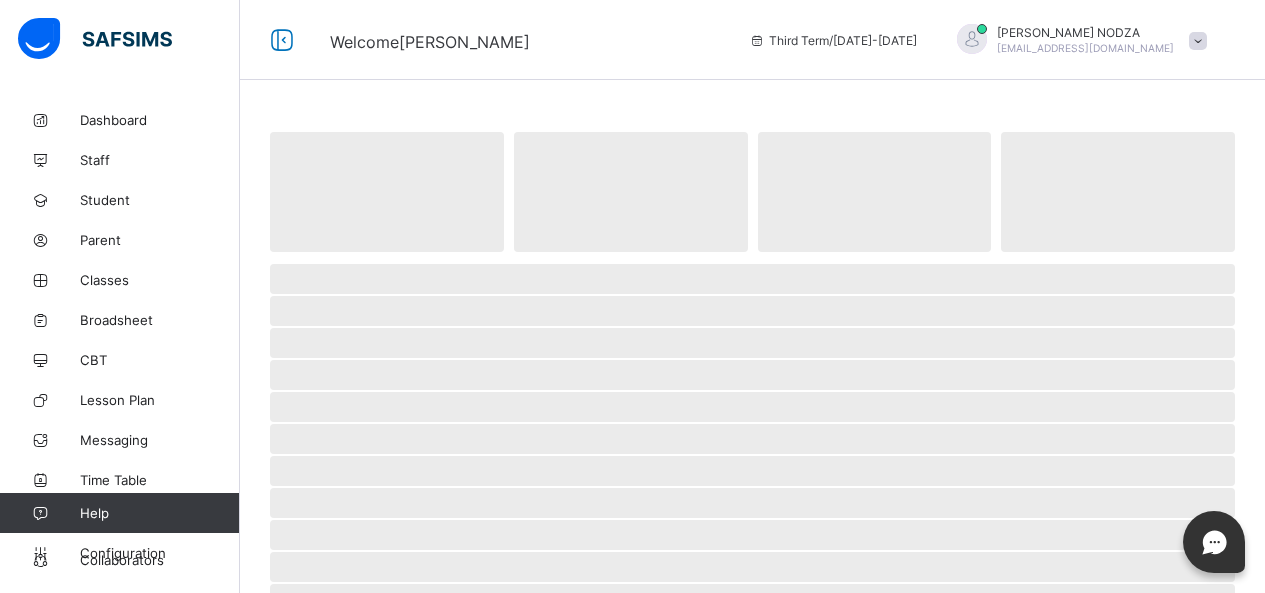 scroll, scrollTop: 0, scrollLeft: 0, axis: both 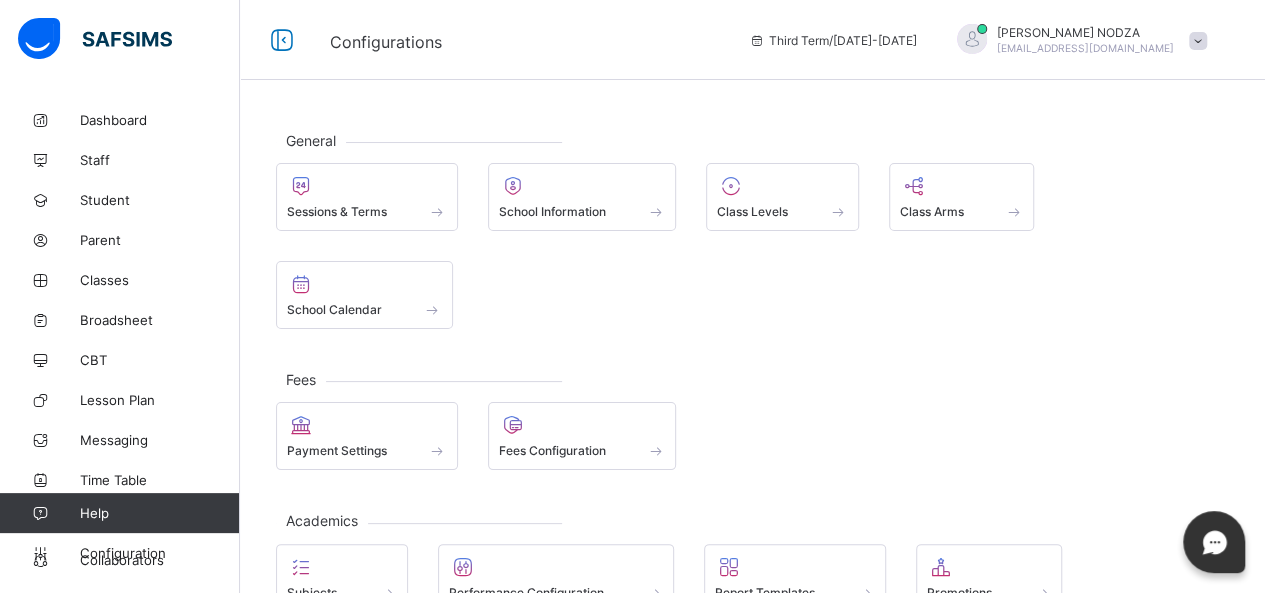 click on "Help" at bounding box center [119, 513] 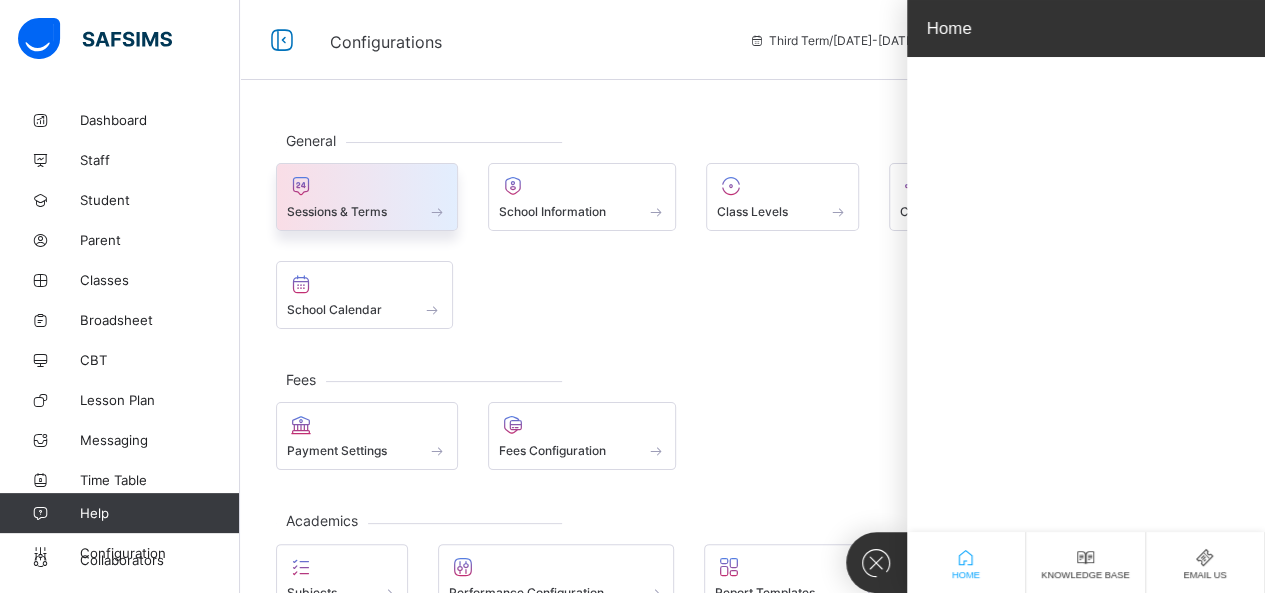 click at bounding box center (367, 186) 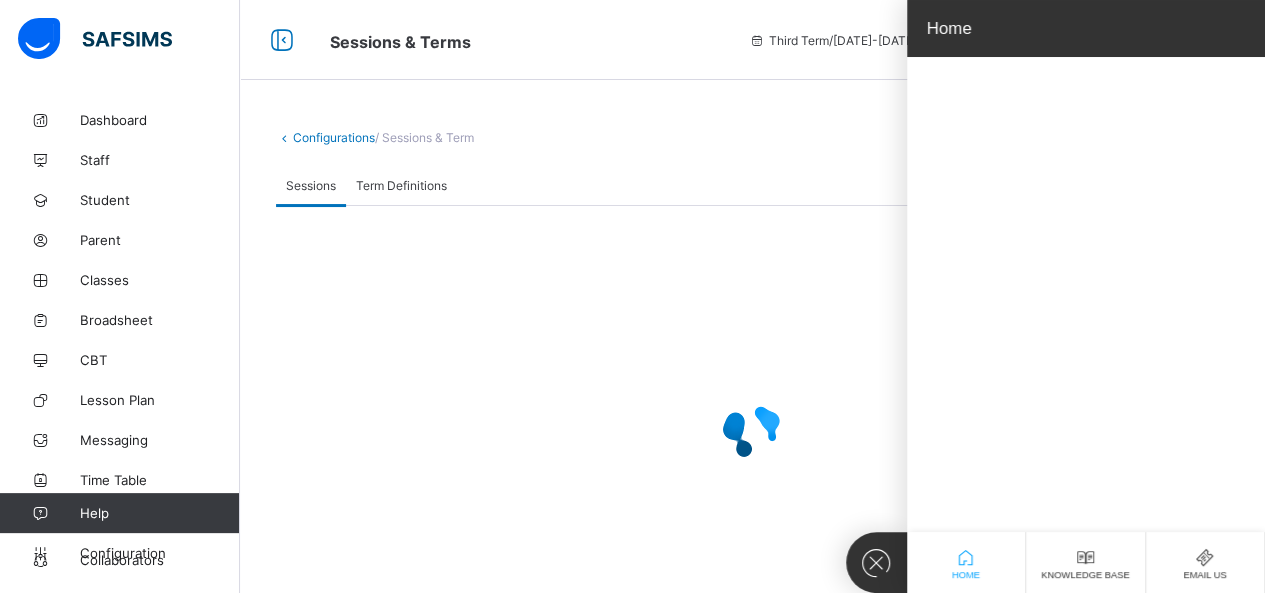 click on "Sessions & Terms" at bounding box center [524, 40] 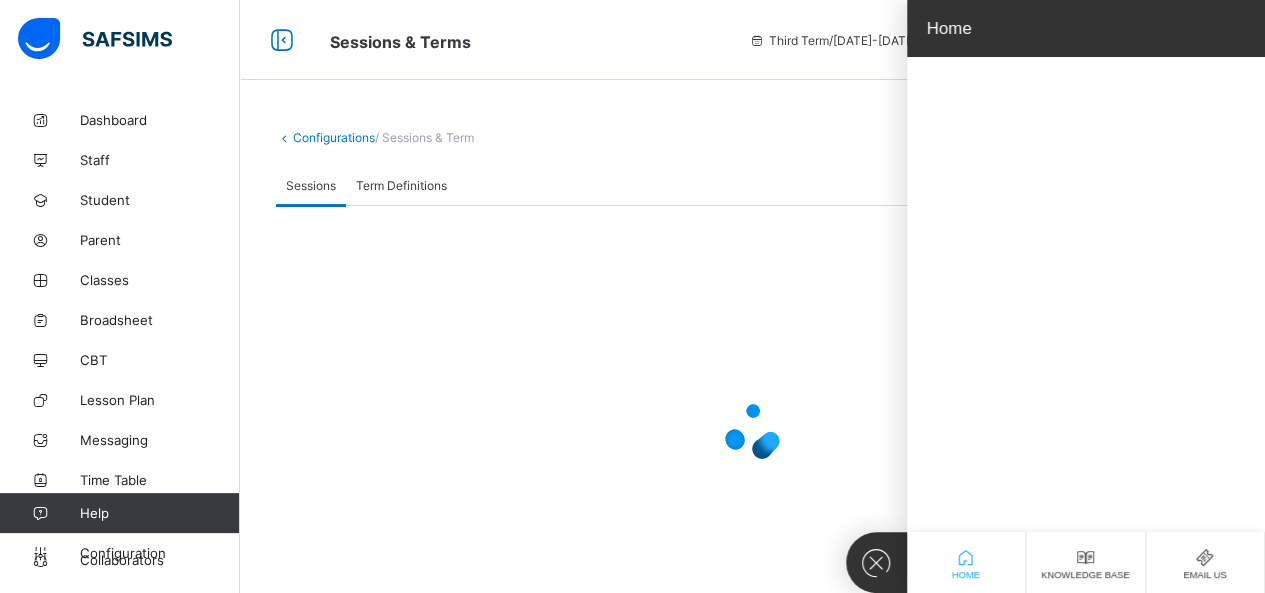 click on "Home" at bounding box center [966, 575] 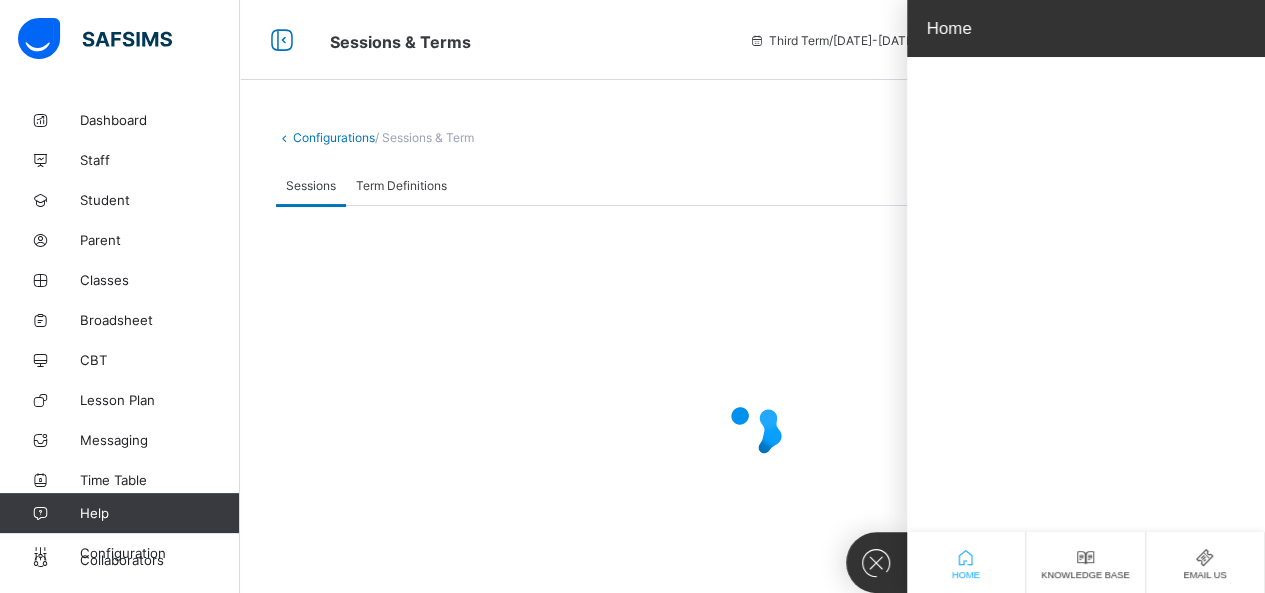 scroll, scrollTop: 56, scrollLeft: 0, axis: vertical 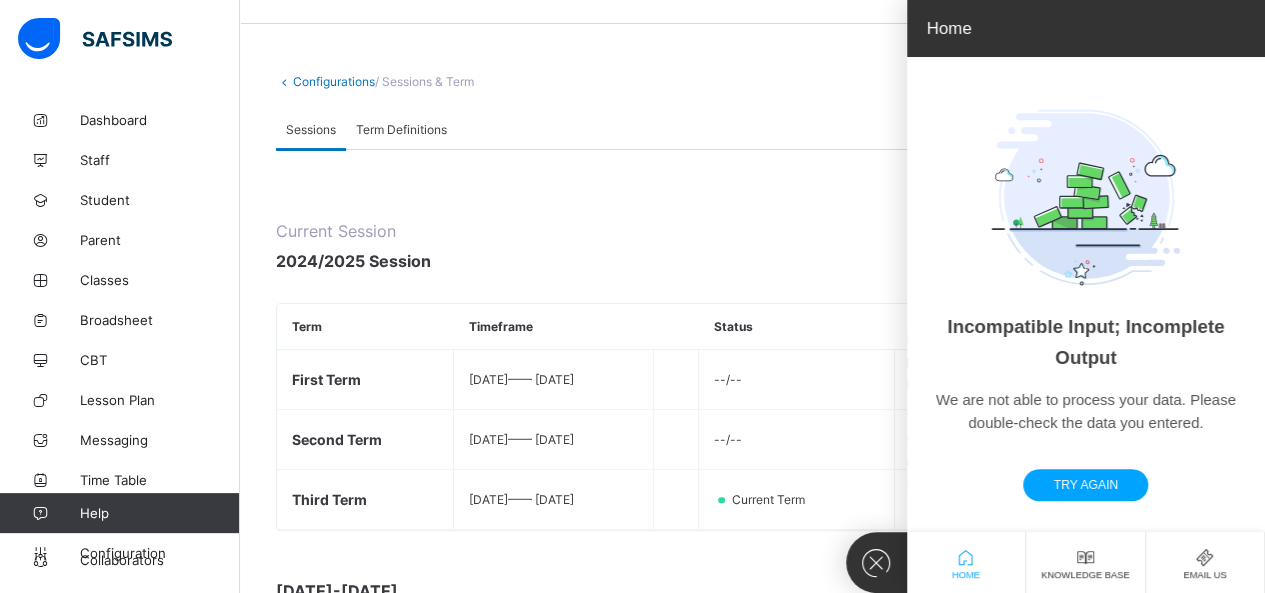 click at bounding box center [876, 296] 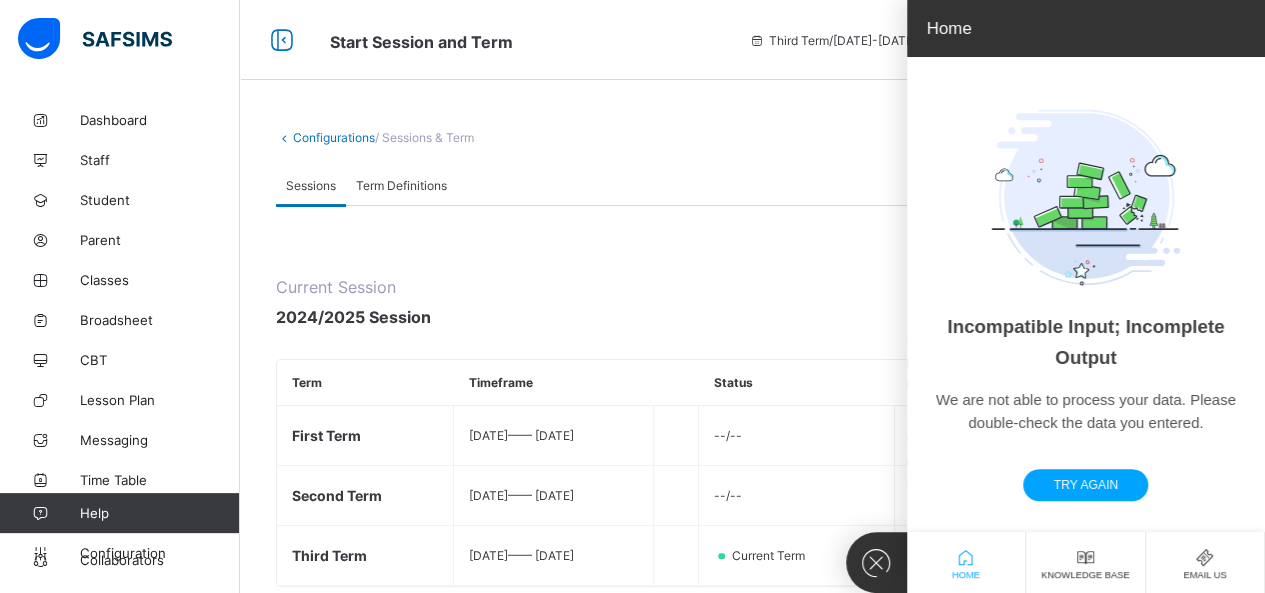 click on "Current Session     2024/2025 Session   Create Session Term Timeframe Status Action   First Term     2025-01-09  ——   2025-01-09   --/-- Settings Set As Current   Second Term     2025-01-12  ——   2025-03-24   --/-- Settings Set As Current   Third Term     2025-04-28  ——   2025-07-28   Current Term Settings   2023-2024   Term Timeframe Status Action   First Term     2025-01-09  ——  2025-01-09    - - / - -  Settings Set As Current   Second Term     2025-01-09  ——  2025-01-09    - - / - -  Settings Set As Current   Third Term     2025-01-09  ——  2025-01-09    - - / - -  Settings Set As Current   2022-2023   Term Timeframe Status Action   First Term     2025-01-09  ——  2025-01-09    - - / - -  Settings Set As Current   Second Term     2025-01-09  ——  2025-01-09    - - / - -  Settings Set As Current   Third Term     2025-01-09  ——  2025-01-09    - - / - -  Settings Set As Current   2021-2022   Term Timeframe Status Action   First Term     2025-01-09  ——  2025-01-09" at bounding box center [752, 1872] 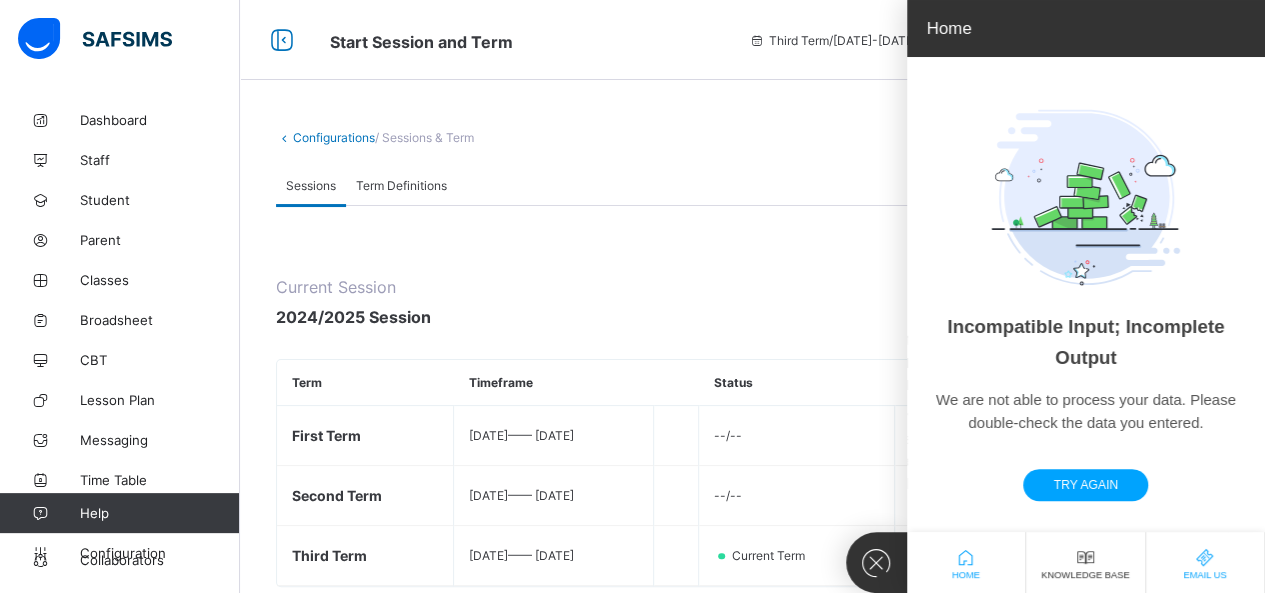 click 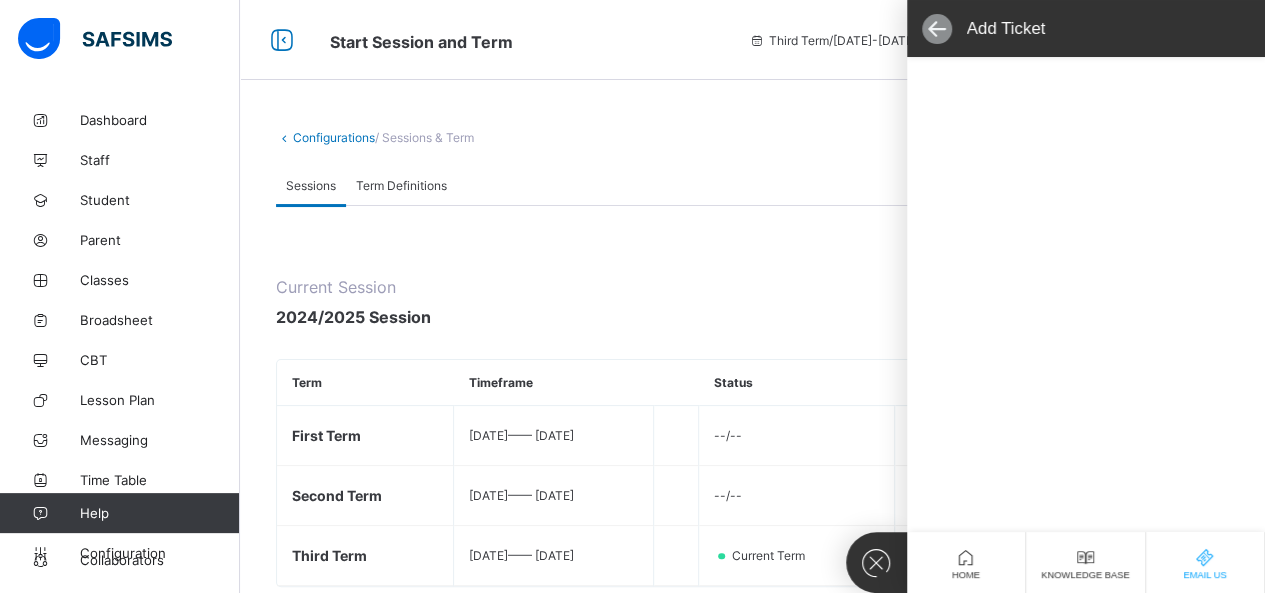 click at bounding box center [937, 29] 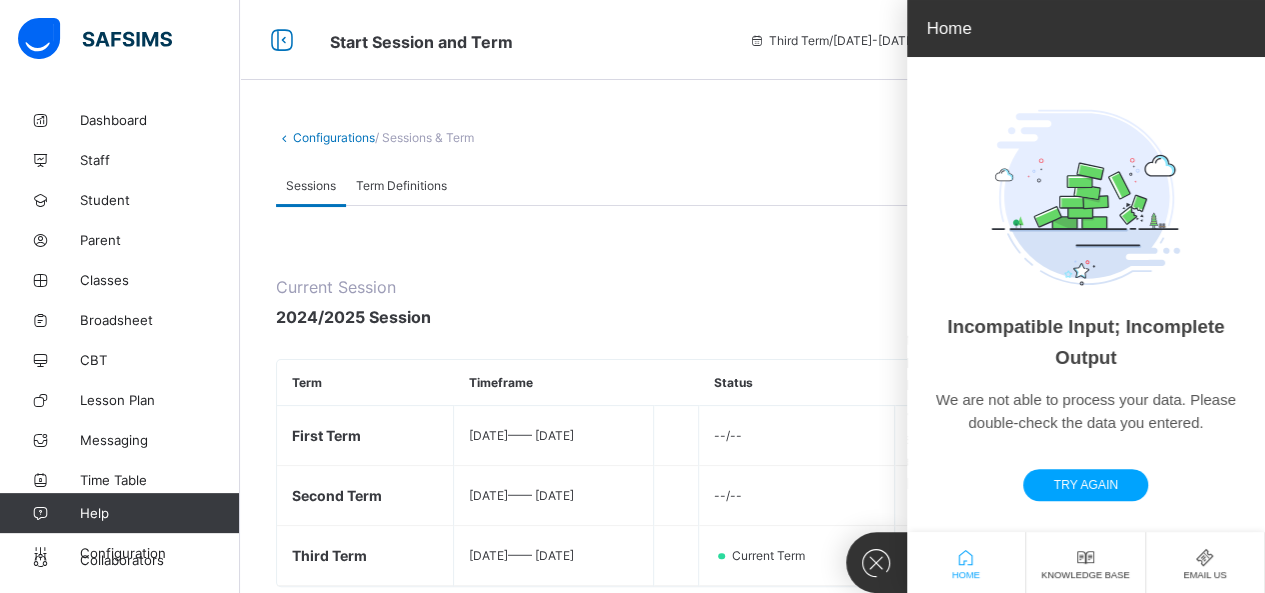 click 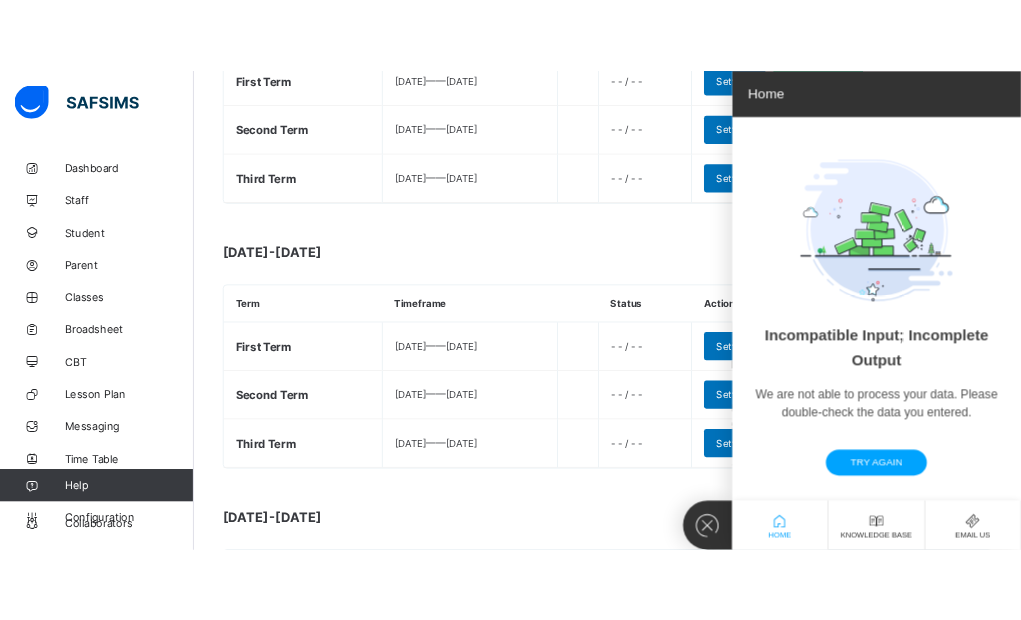 scroll, scrollTop: 0, scrollLeft: 0, axis: both 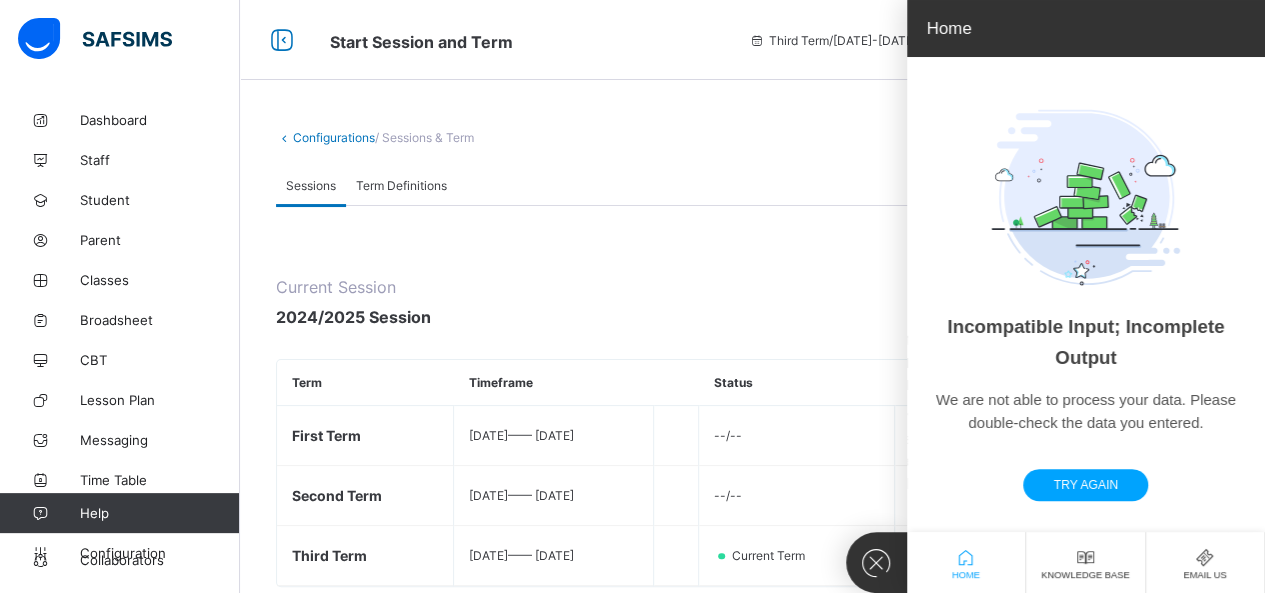 click at bounding box center [876, 296] 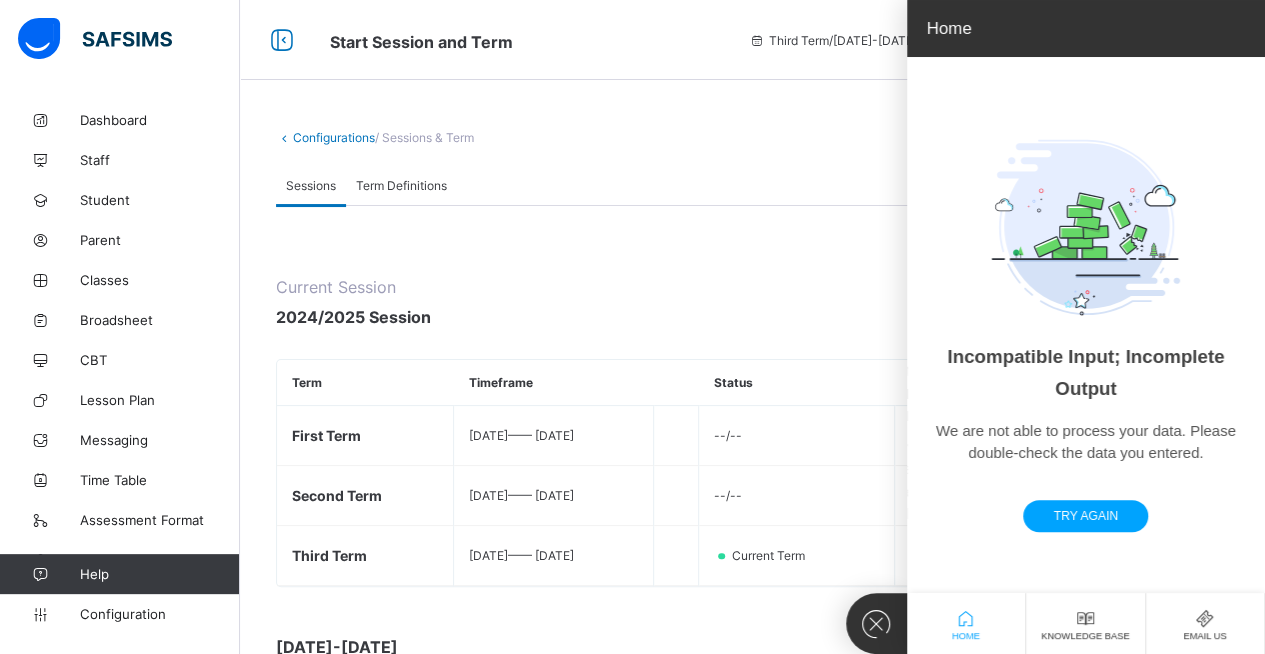 drag, startPoint x: 1141, startPoint y: 0, endPoint x: 743, endPoint y: 260, distance: 475.39877 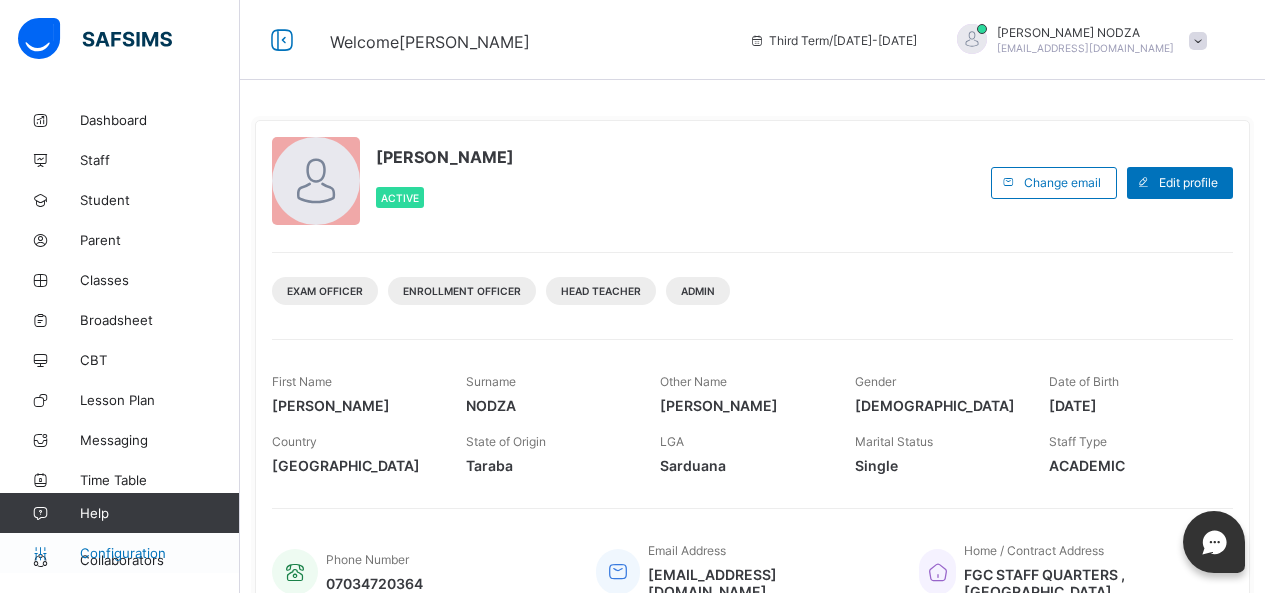 scroll, scrollTop: 0, scrollLeft: 0, axis: both 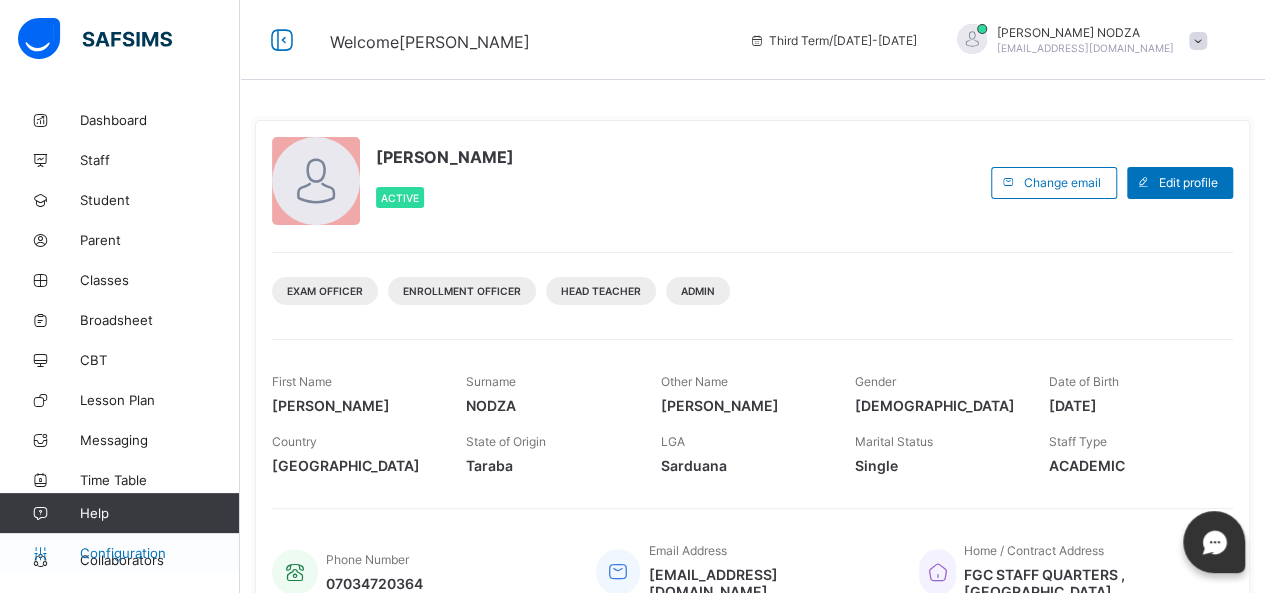 click on "Configuration" at bounding box center [159, 553] 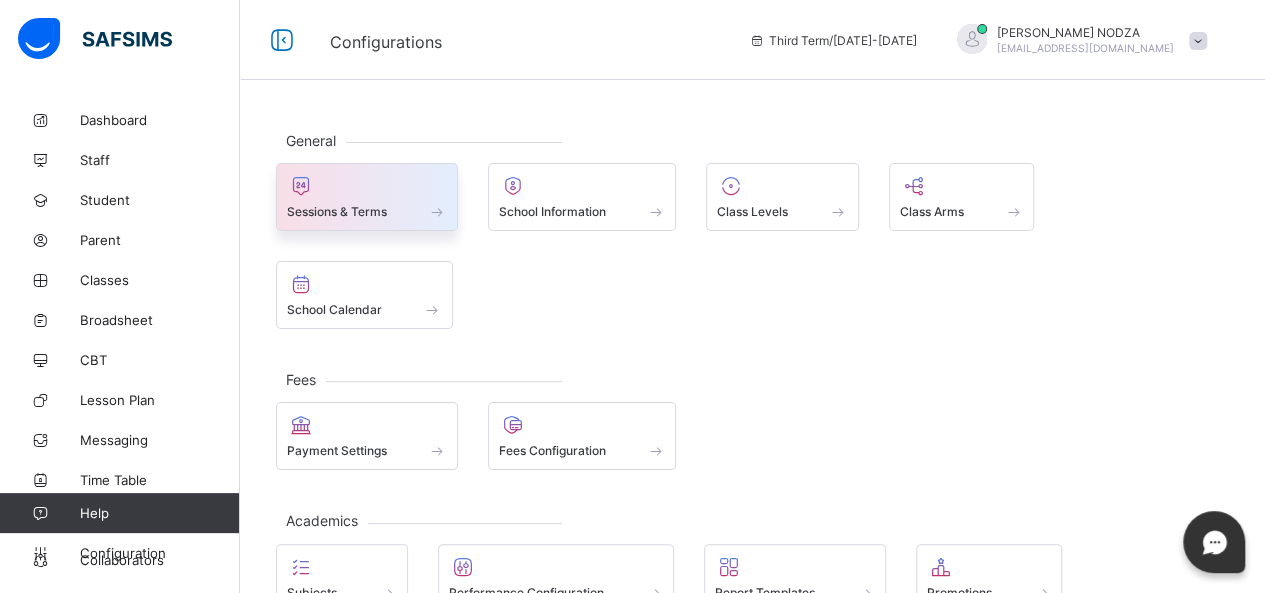 click at bounding box center [367, 186] 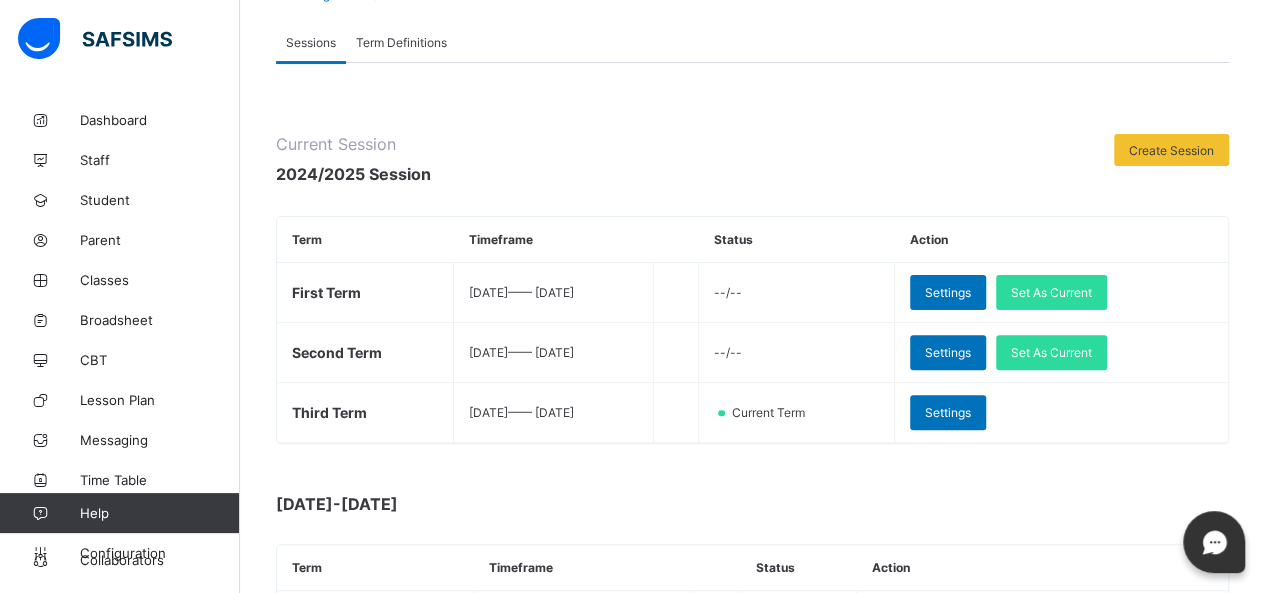 scroll, scrollTop: 0, scrollLeft: 0, axis: both 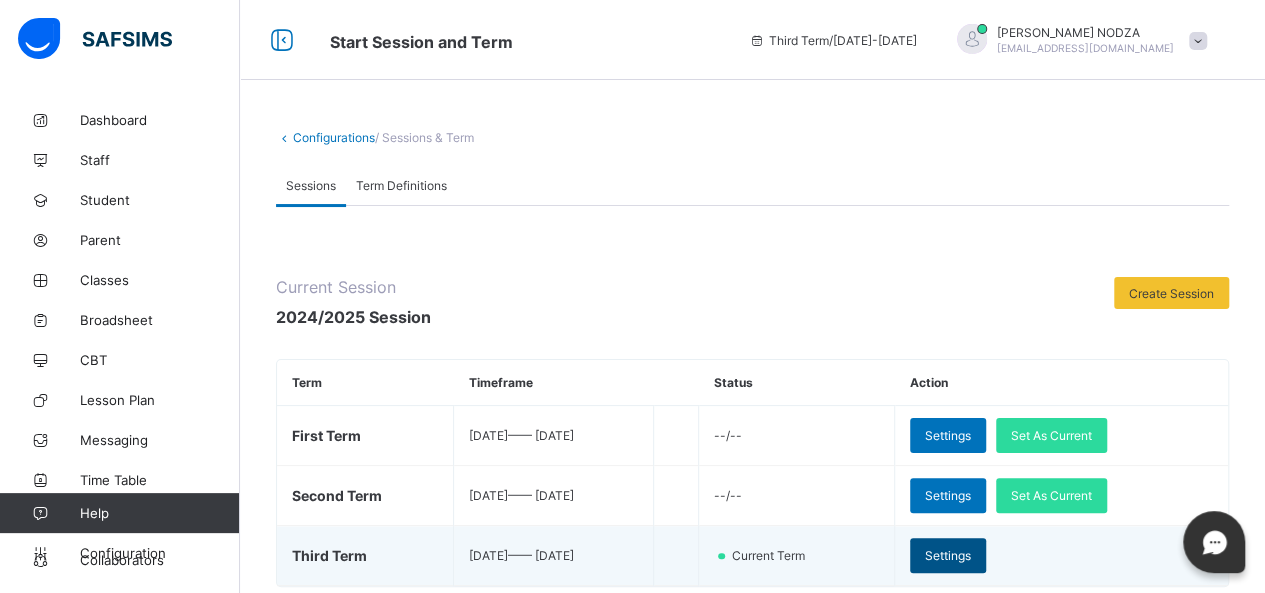 click on "Settings" at bounding box center (948, 555) 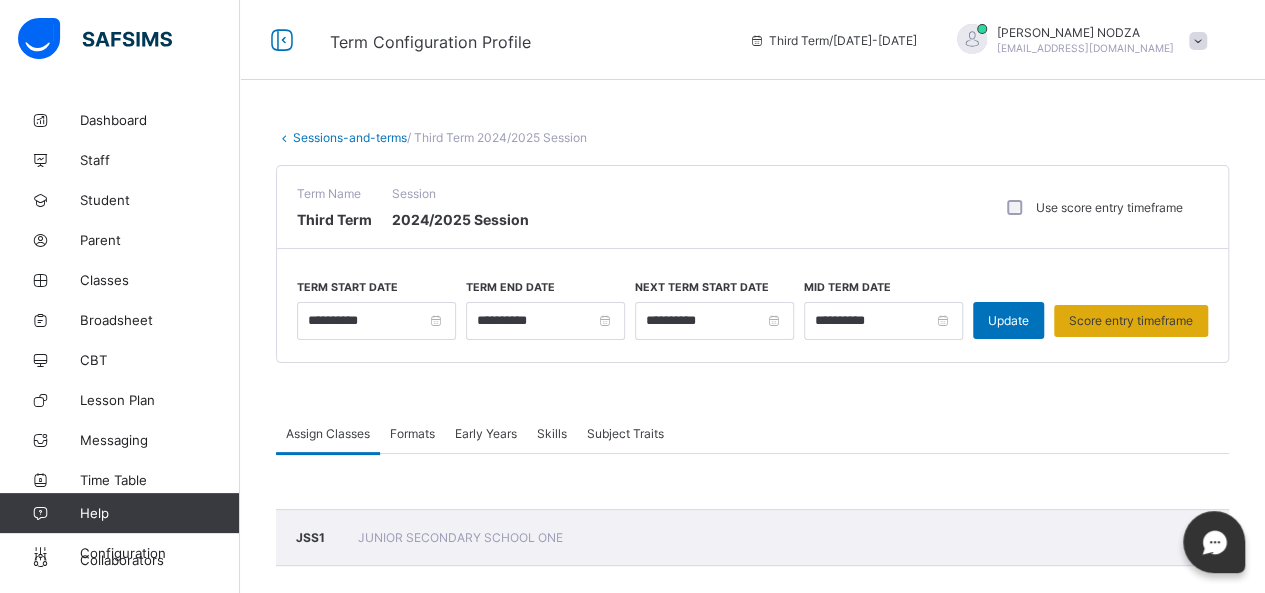 click on "Score entry timeframe" at bounding box center [1131, 321] 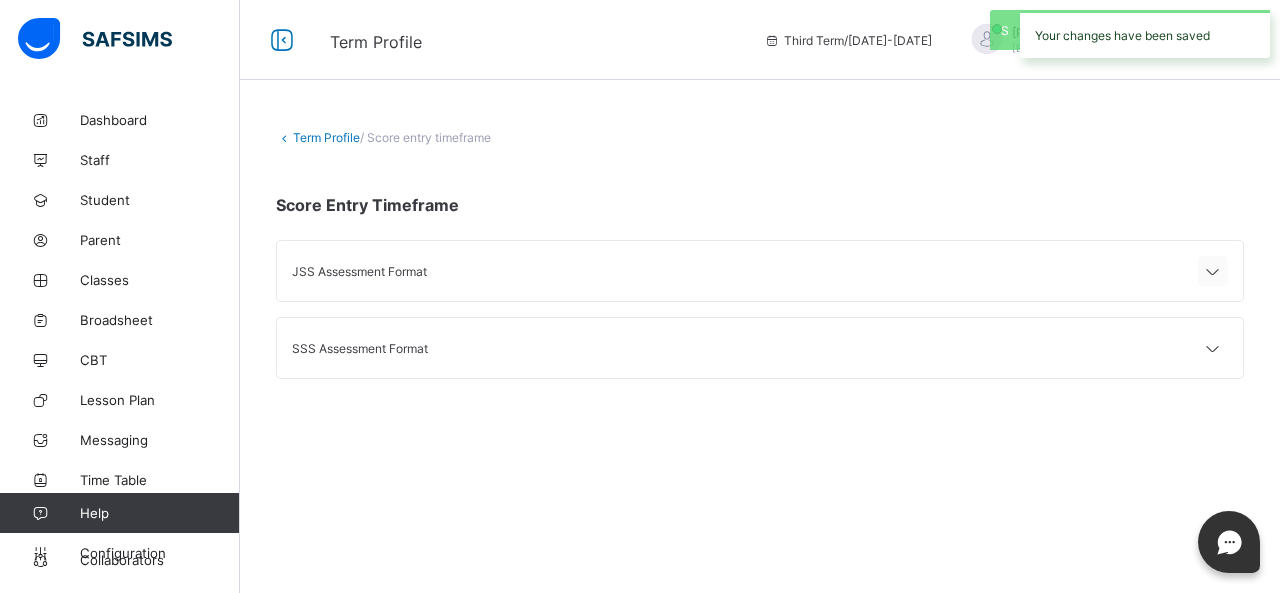 click at bounding box center (1213, 272) 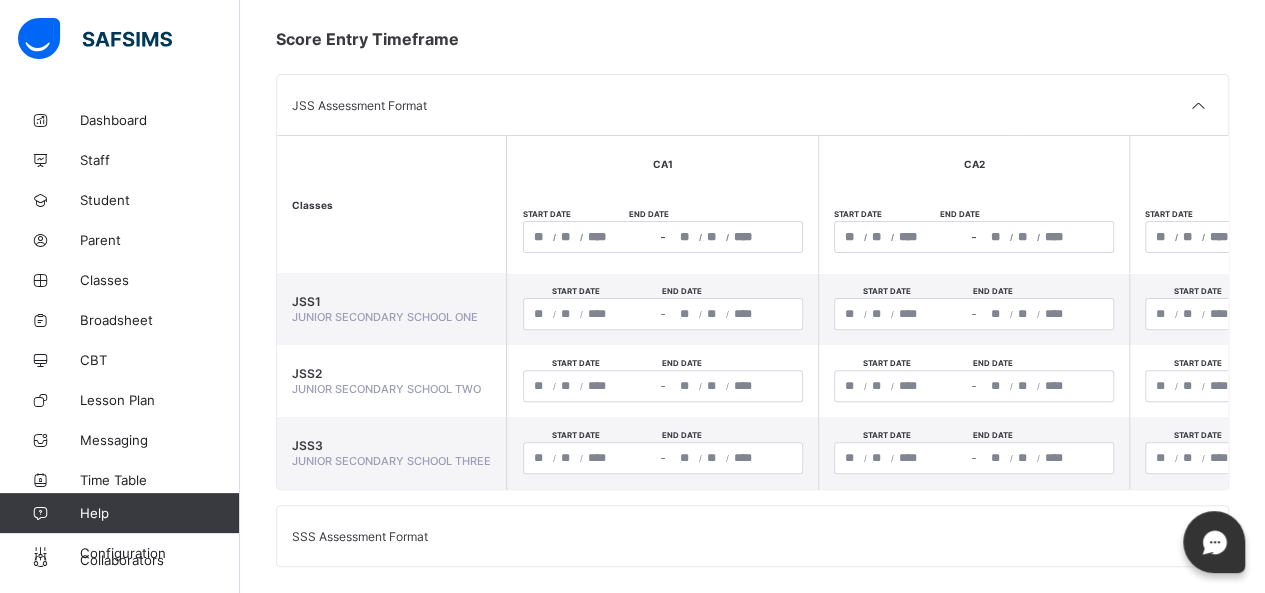 scroll, scrollTop: 188, scrollLeft: 0, axis: vertical 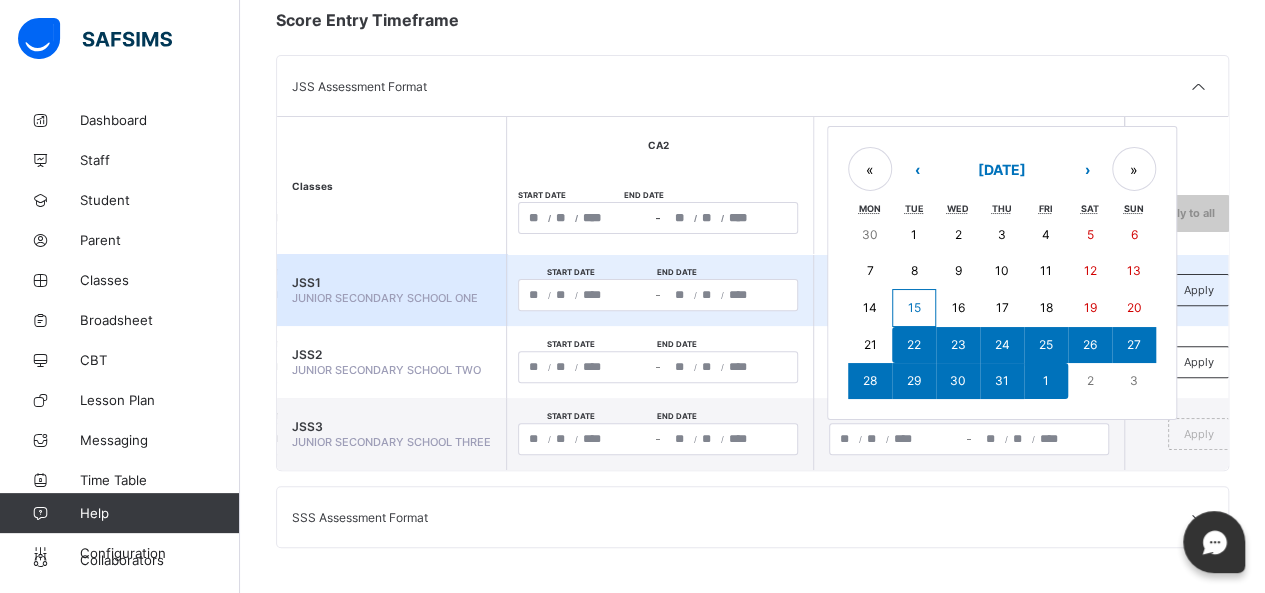 click on "**********" at bounding box center [969, 295] 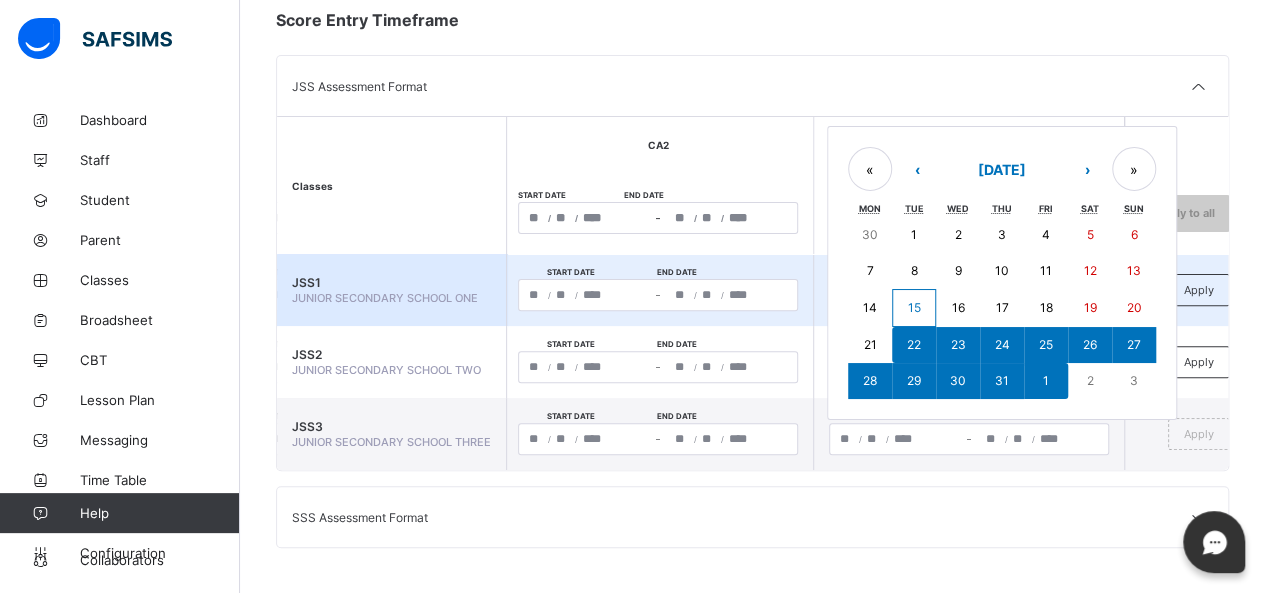 drag, startPoint x: 869, startPoint y: 298, endPoint x: 973, endPoint y: 297, distance: 104.00481 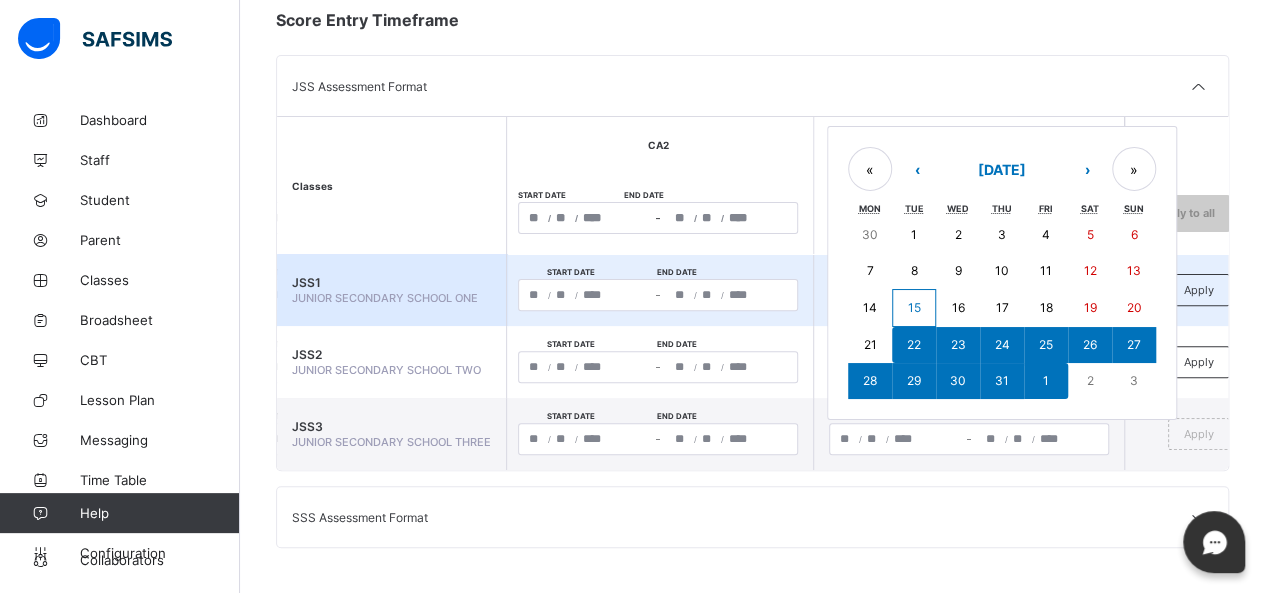 click on "15" at bounding box center (914, 308) 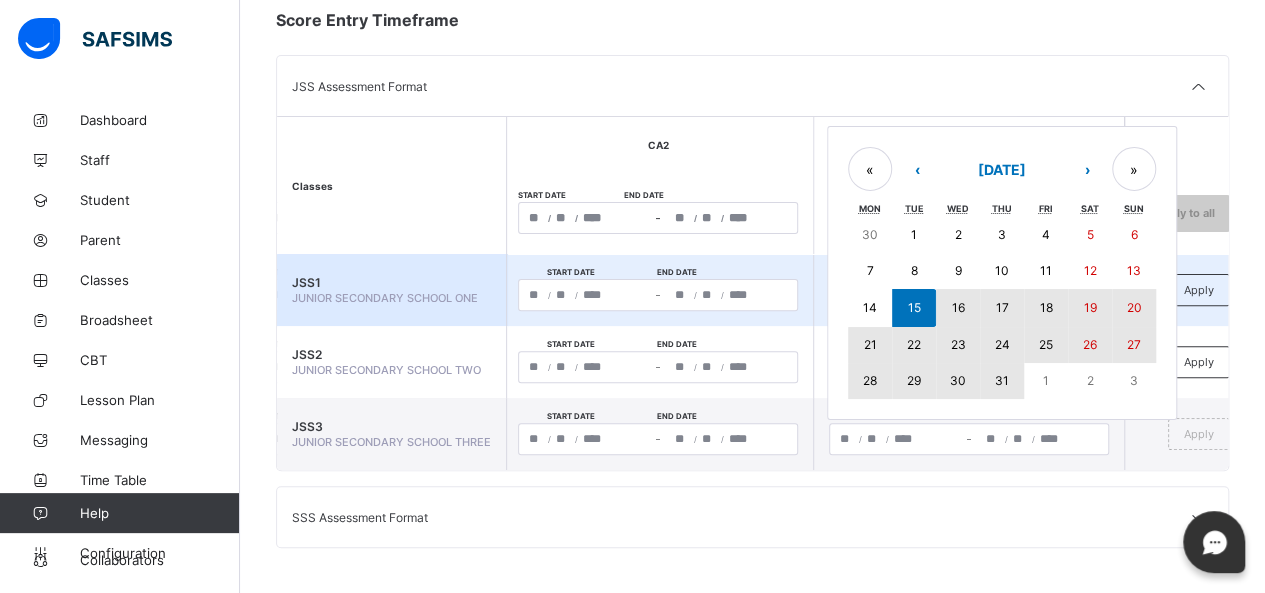 click on "31" at bounding box center (1002, 381) 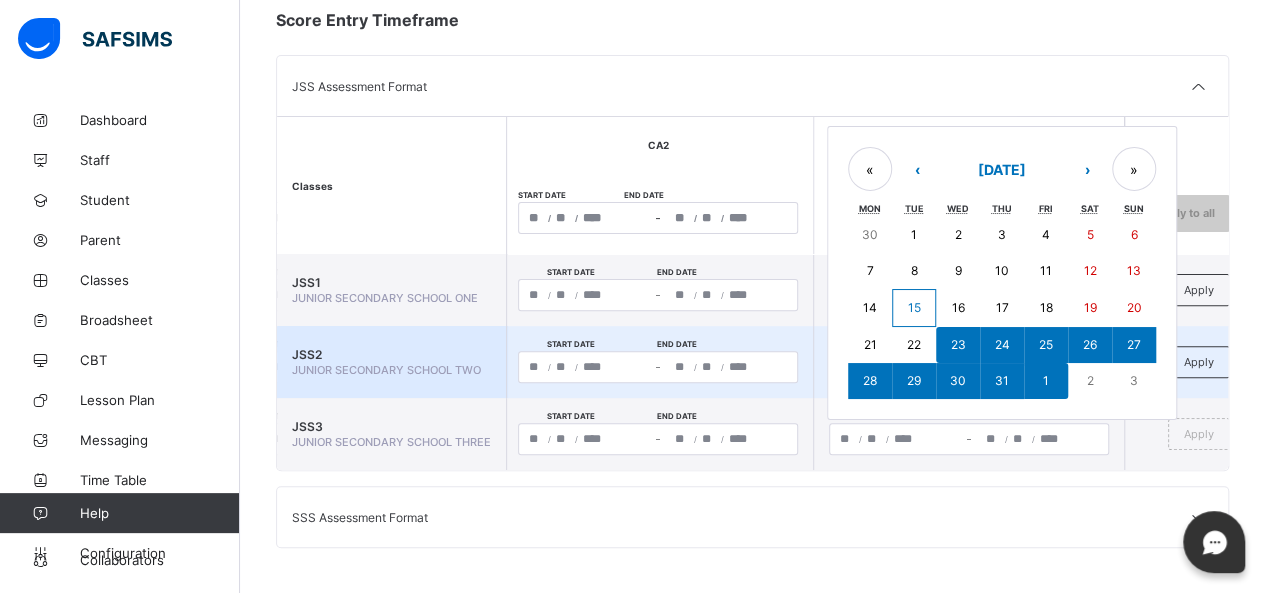 click on "**********" at bounding box center (969, 367) 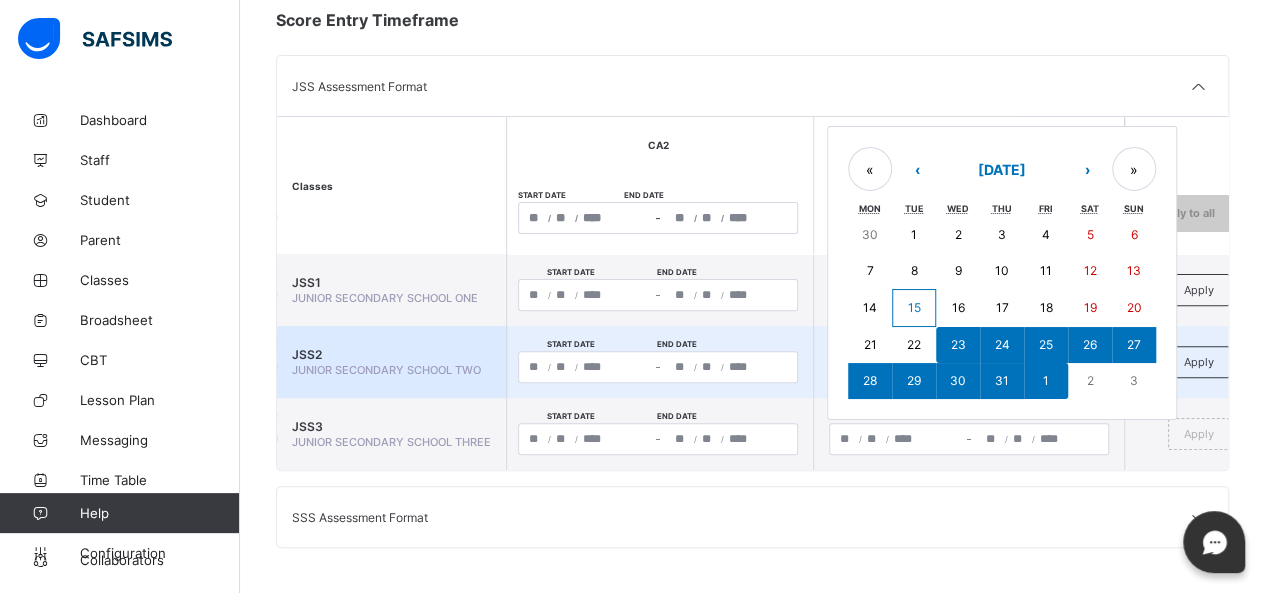 click on "15" at bounding box center (914, 308) 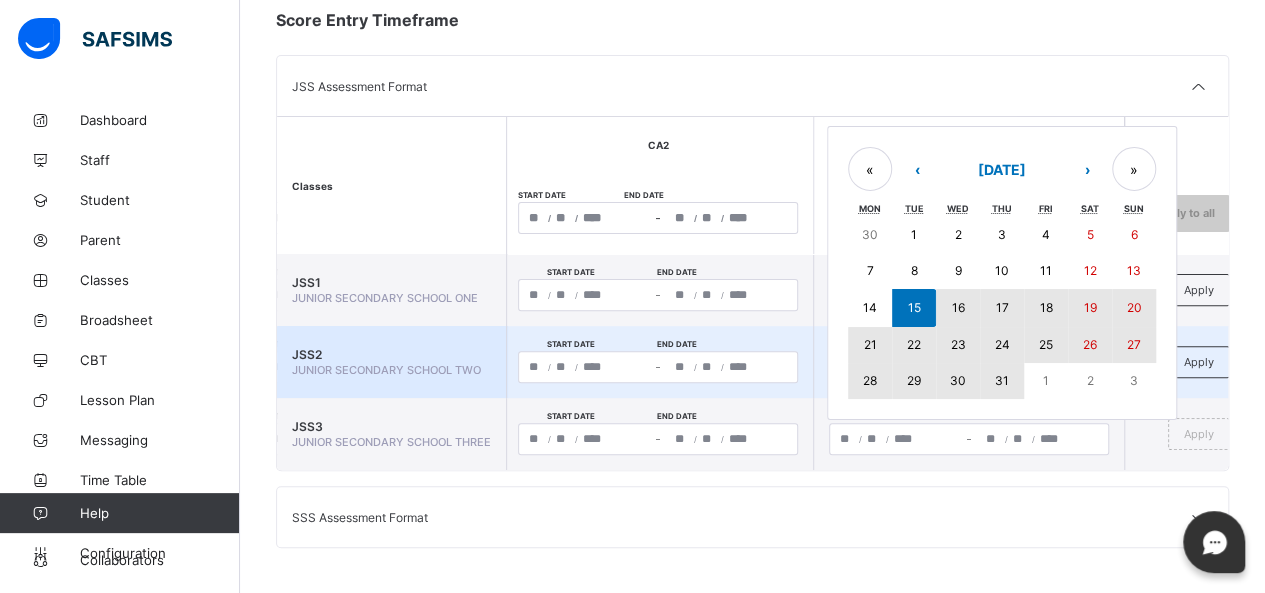 drag, startPoint x: 910, startPoint y: 289, endPoint x: 1012, endPoint y: 370, distance: 130.24976 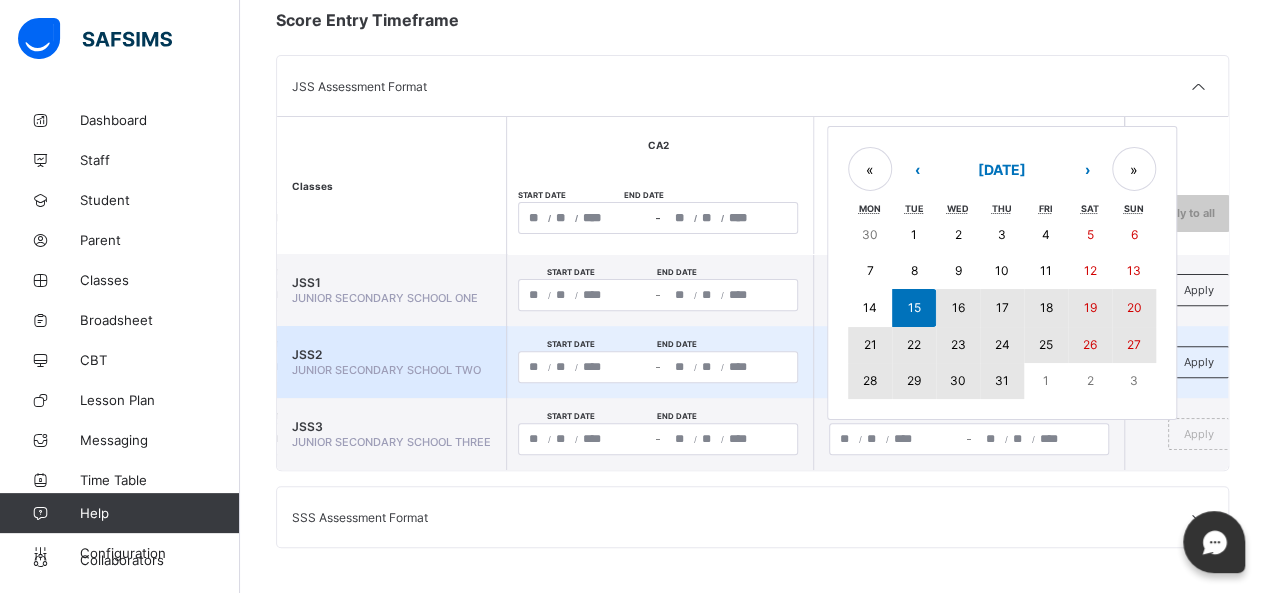 click on "30 1 2 3 4 5 6 7 8 9 10 11 12 13 14 15 16 17 18 19 20 21 22 23 24 25 26 27 28 29 30 31 1 2 3" at bounding box center (1002, 308) 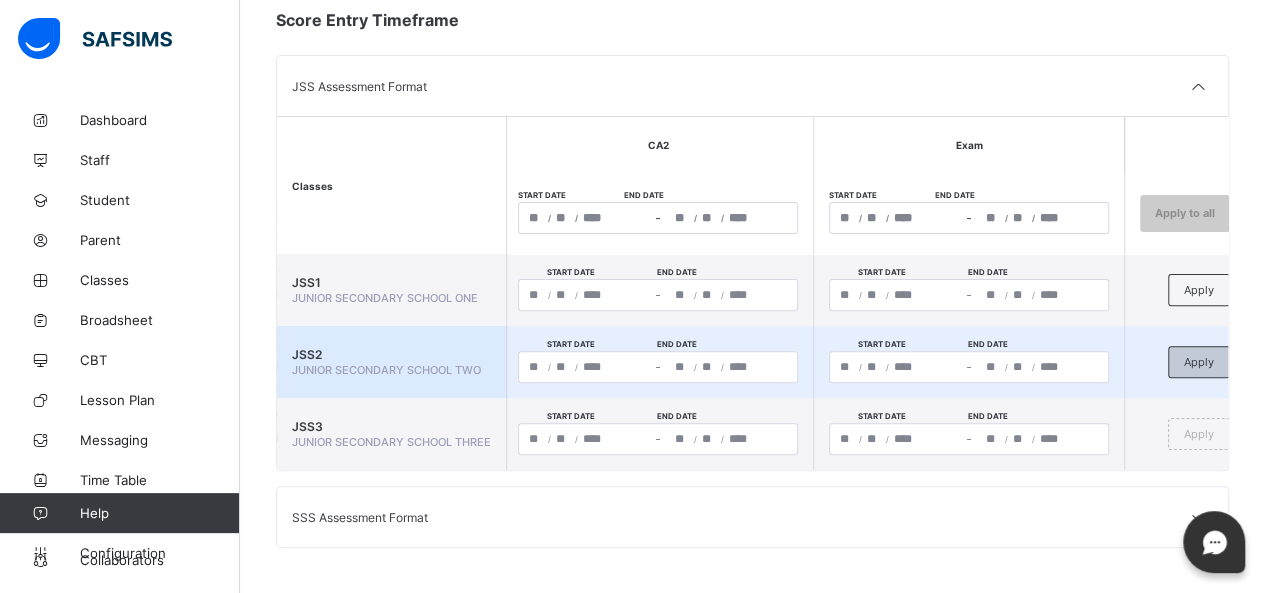 click on "Apply" at bounding box center (1199, 362) 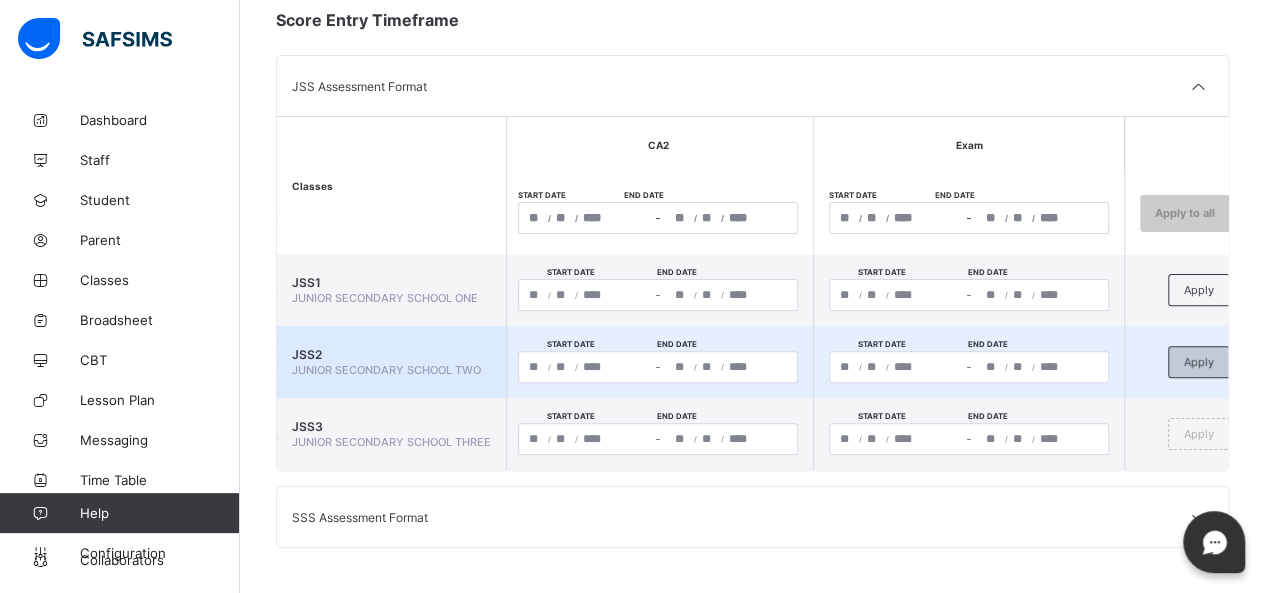 click on "Apply" at bounding box center (1199, 362) 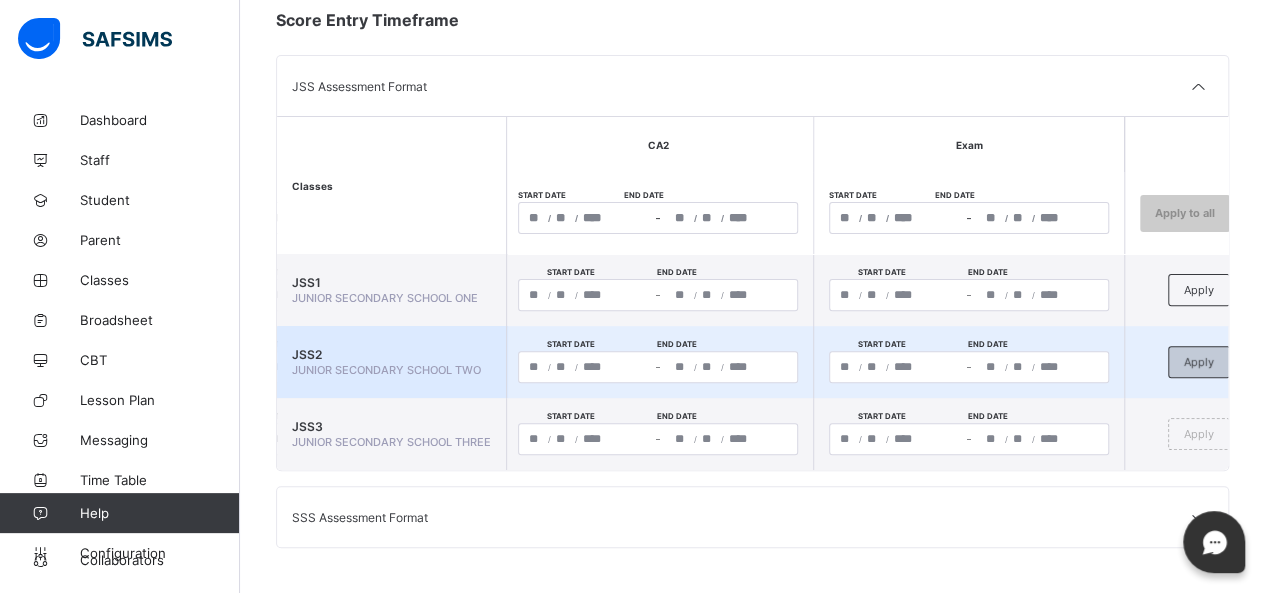 click on "Apply" at bounding box center [1199, 362] 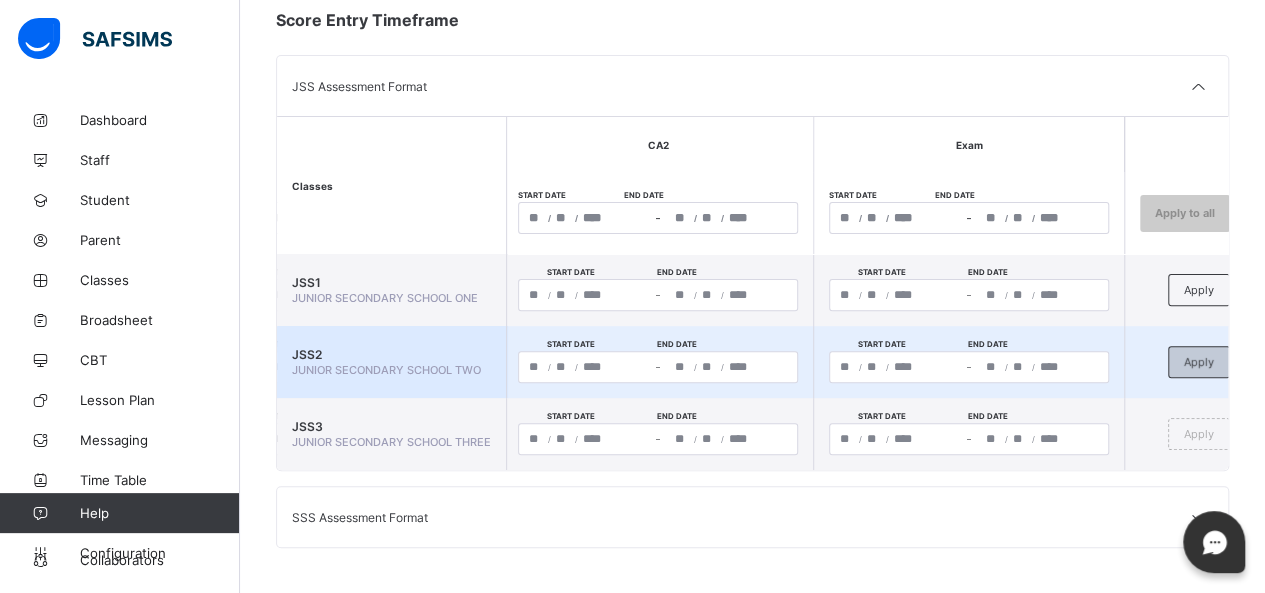 click on "Apply" at bounding box center [1199, 362] 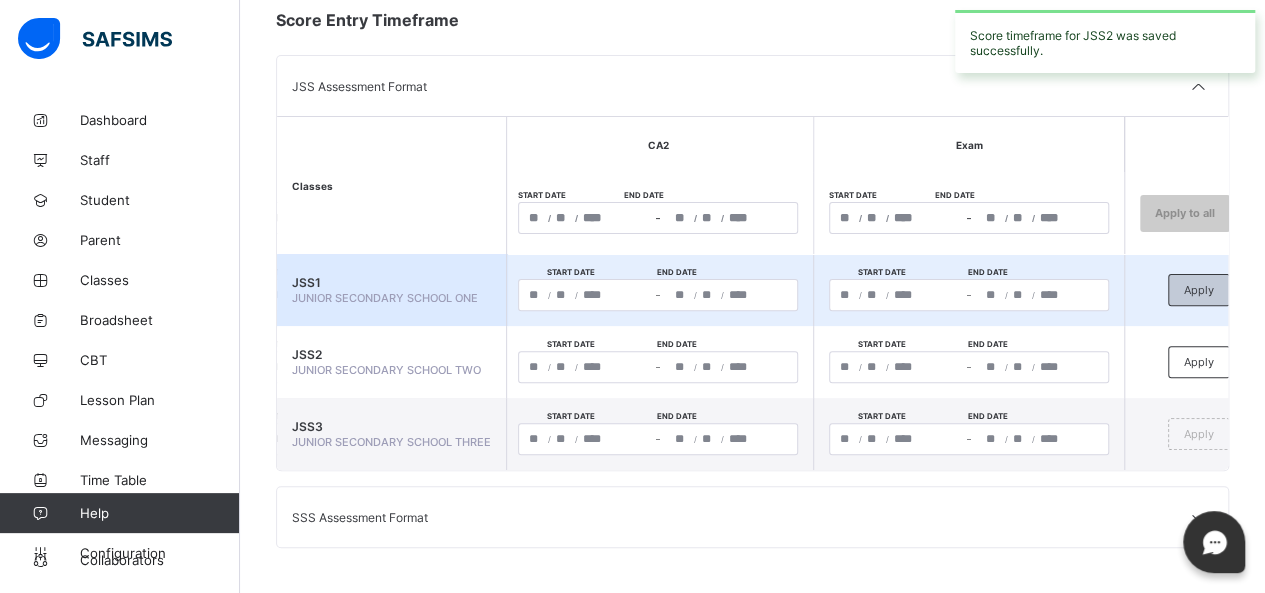 click on "Apply" at bounding box center (1199, 290) 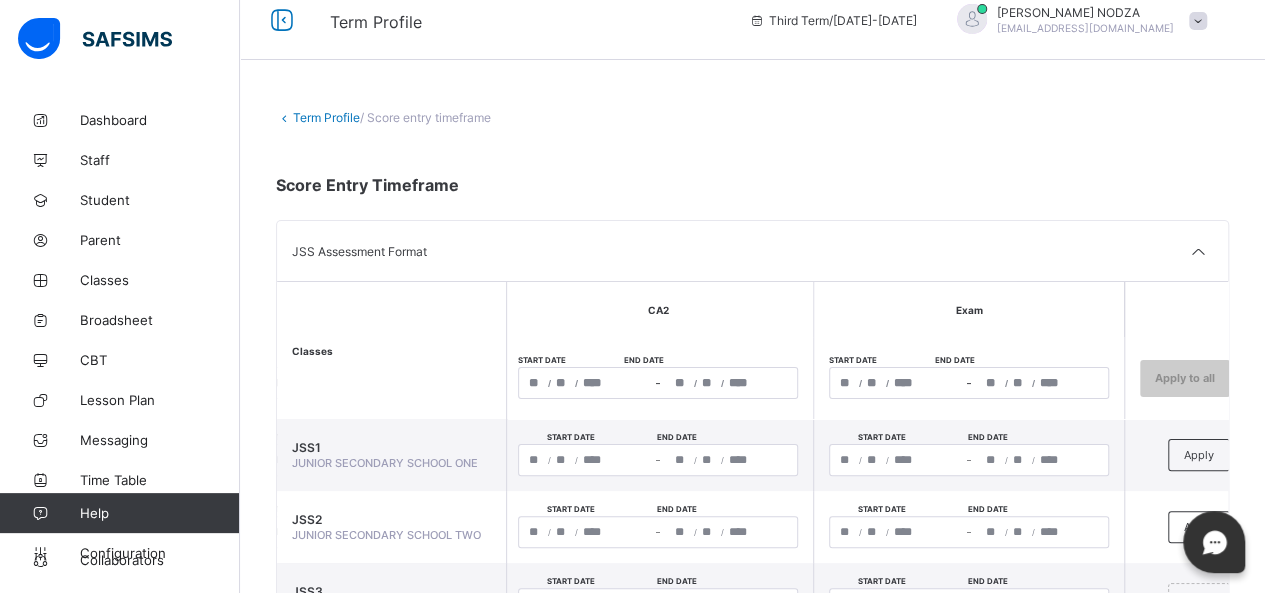 scroll, scrollTop: 19, scrollLeft: 0, axis: vertical 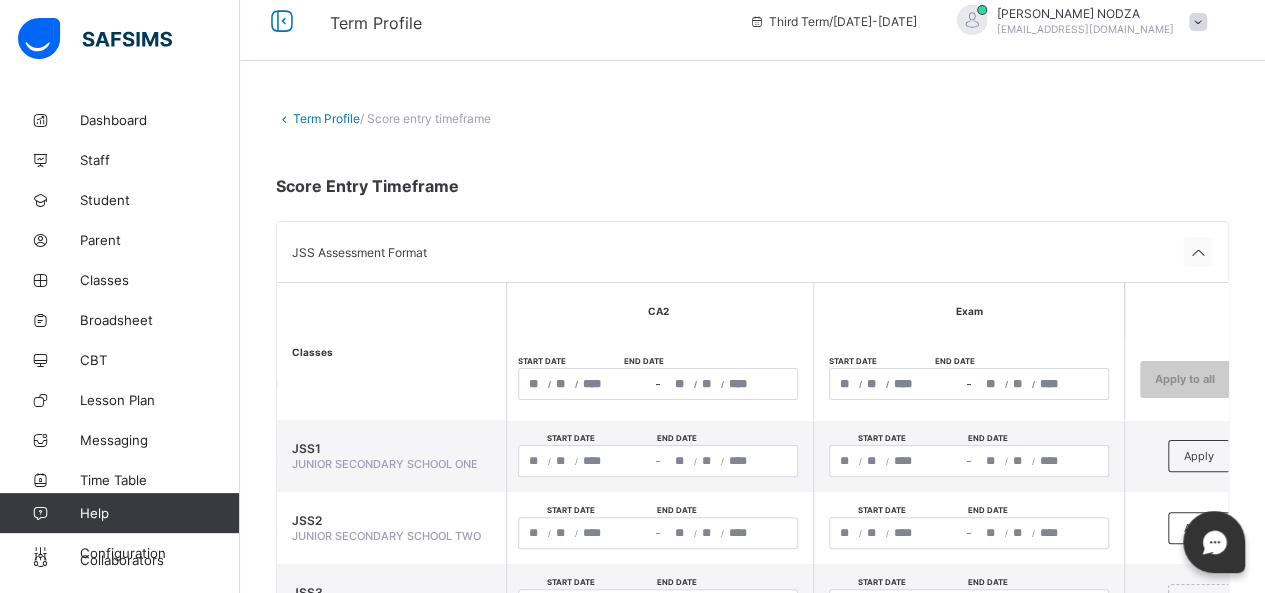 click at bounding box center (1198, 253) 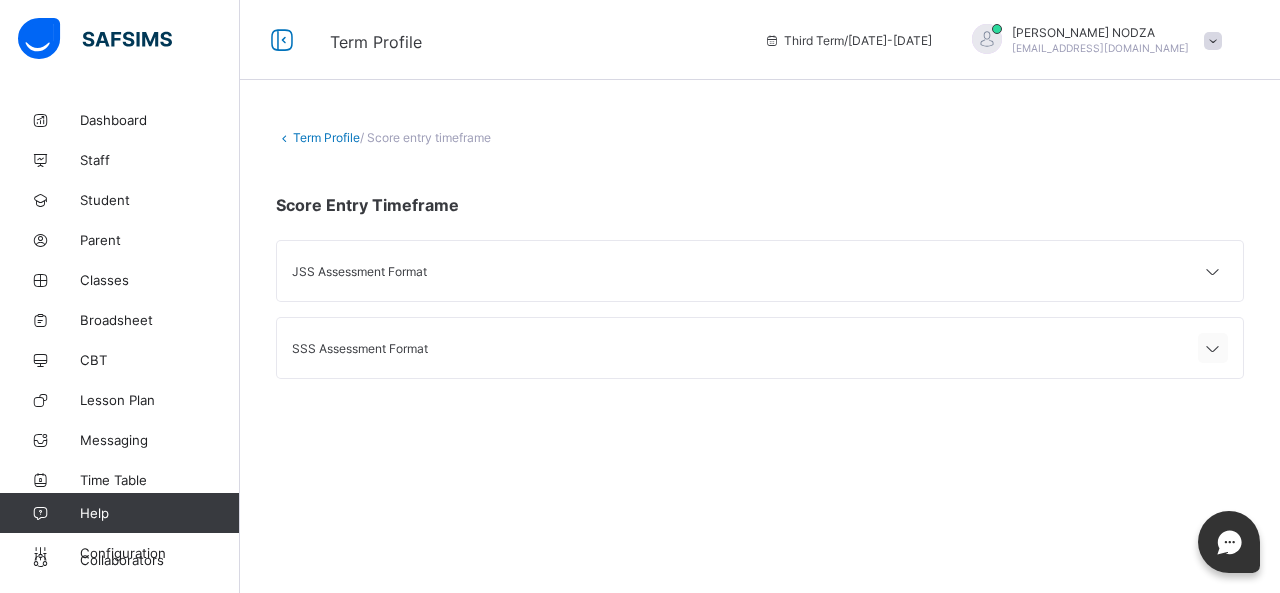 click at bounding box center [1213, 349] 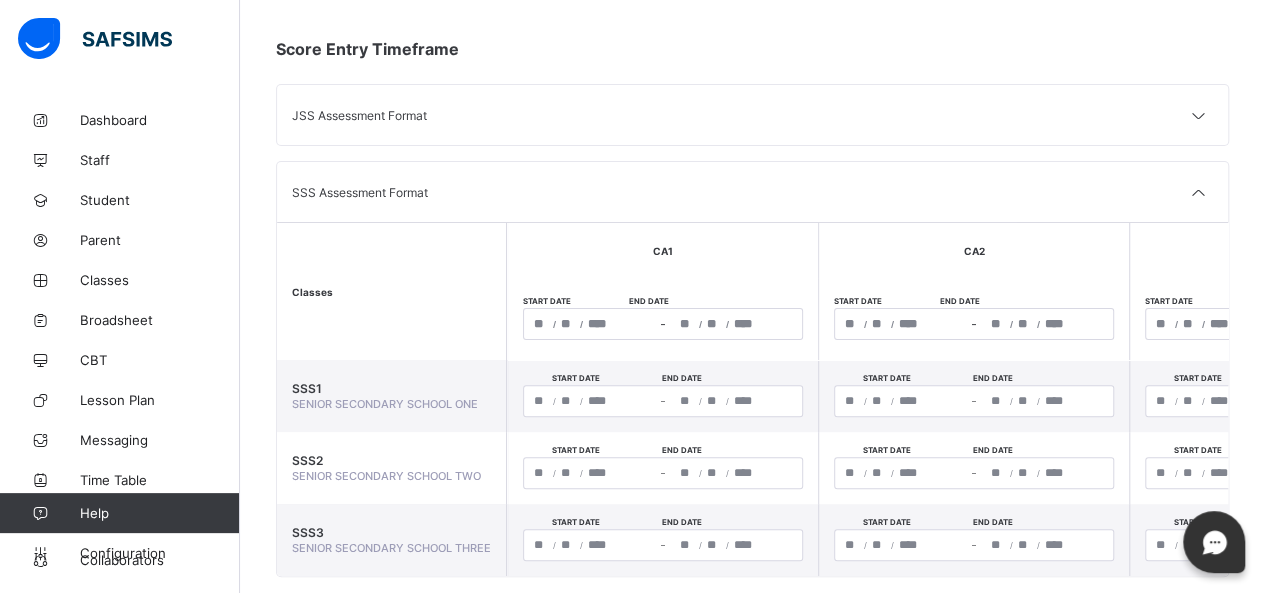 scroll, scrollTop: 188, scrollLeft: 0, axis: vertical 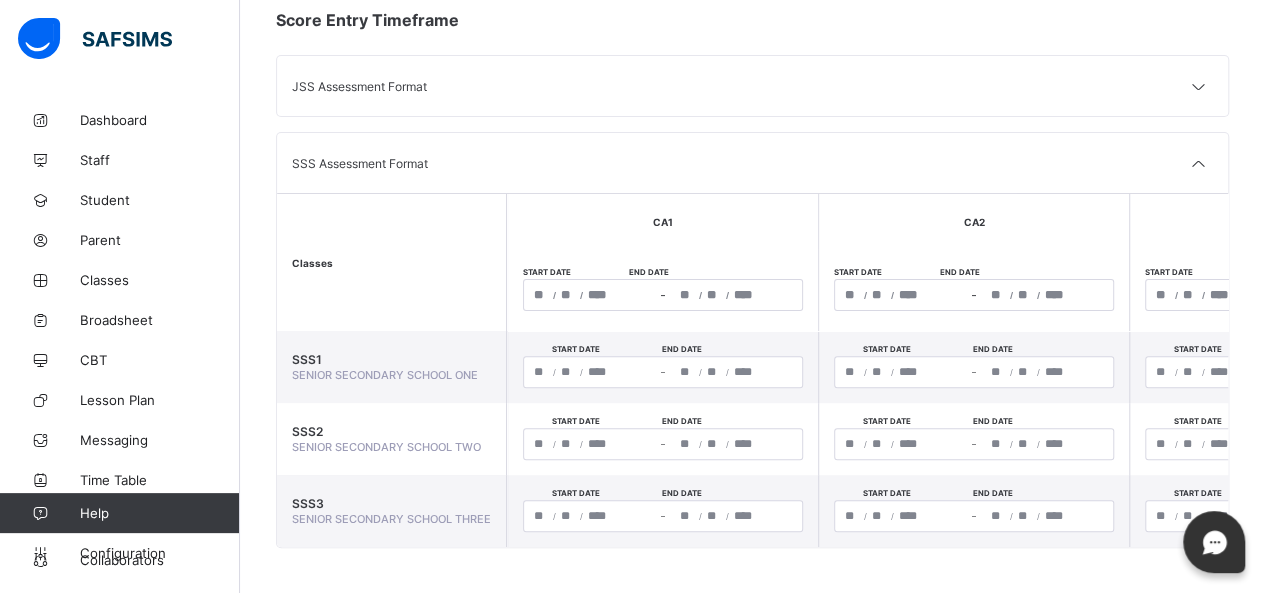 drag, startPoint x: 942, startPoint y: 550, endPoint x: 1028, endPoint y: 540, distance: 86.579445 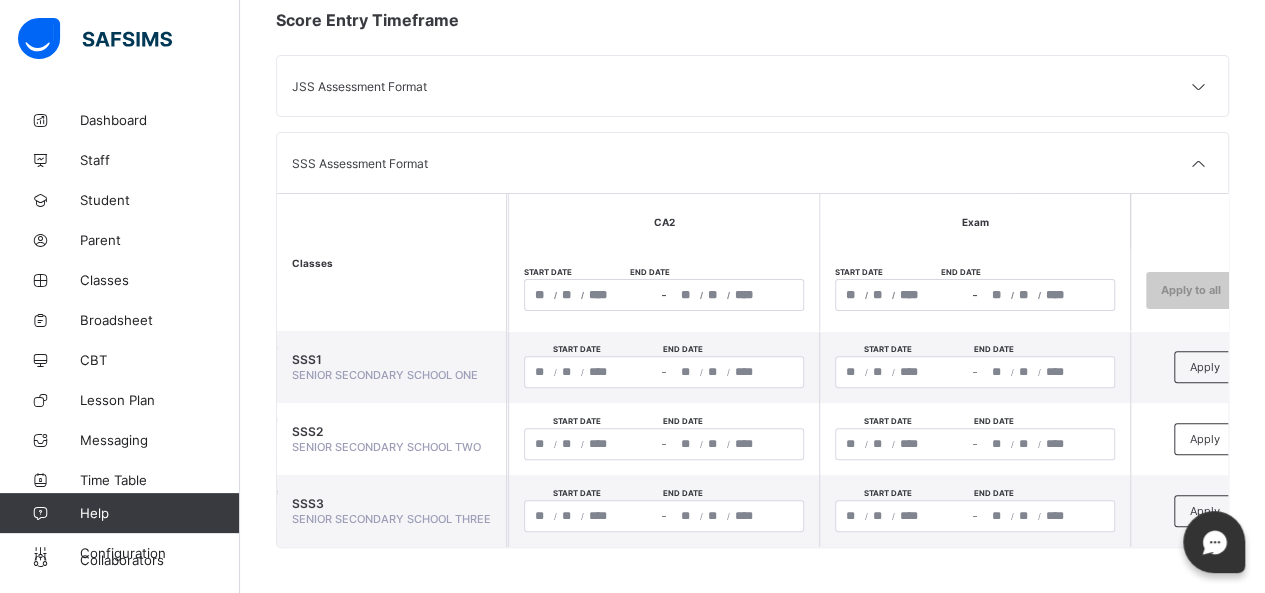 scroll, scrollTop: 0, scrollLeft: 316, axis: horizontal 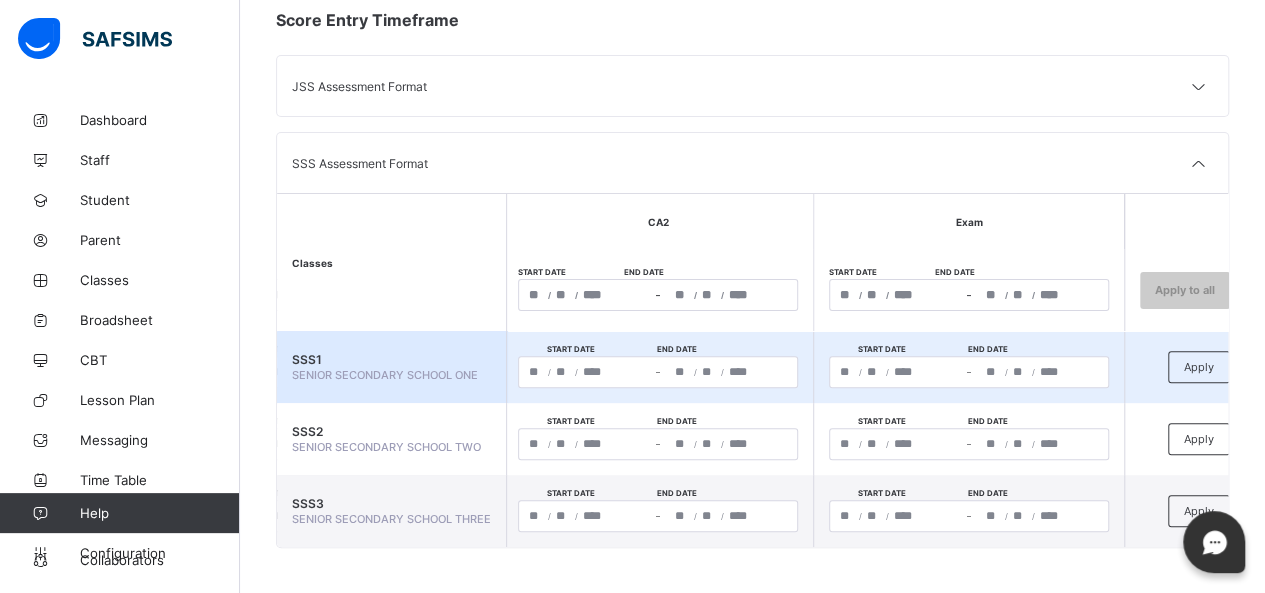 click on "**********" at bounding box center (969, 372) 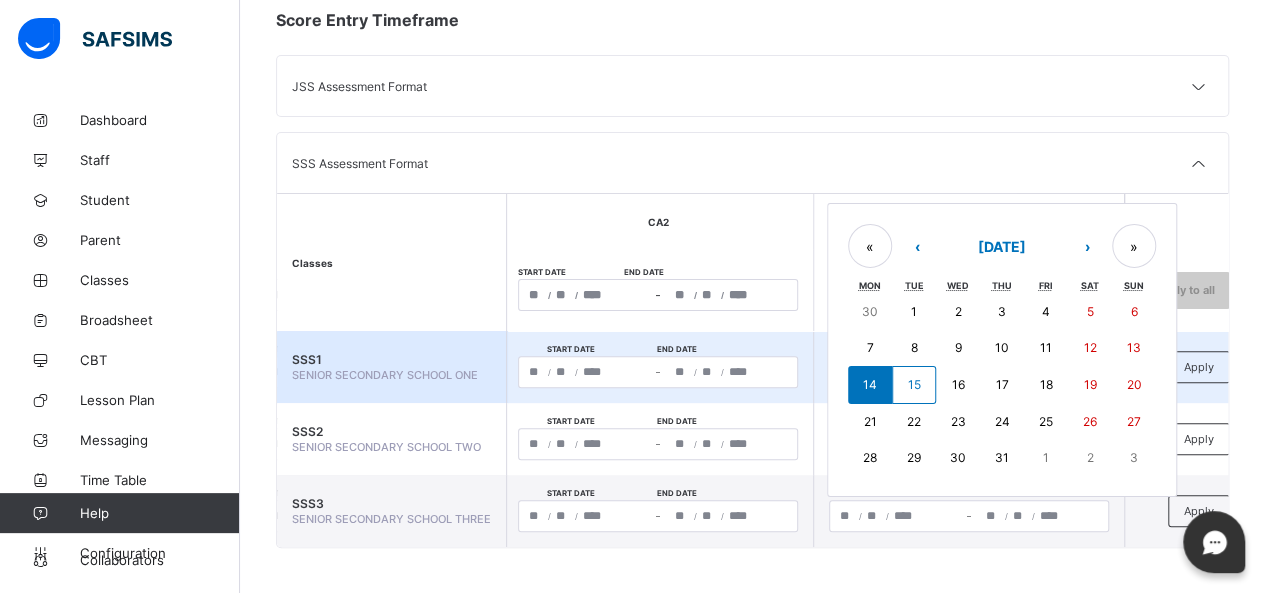 click on "15" at bounding box center [914, 385] 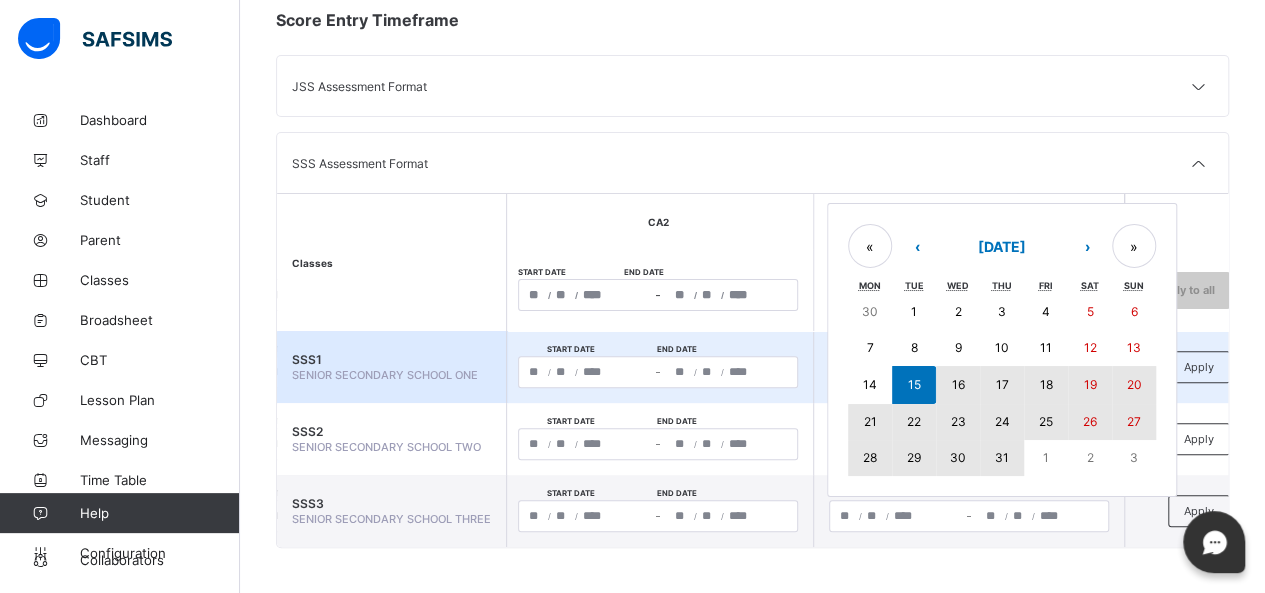 drag, startPoint x: 900, startPoint y: 371, endPoint x: 1002, endPoint y: 452, distance: 130.24976 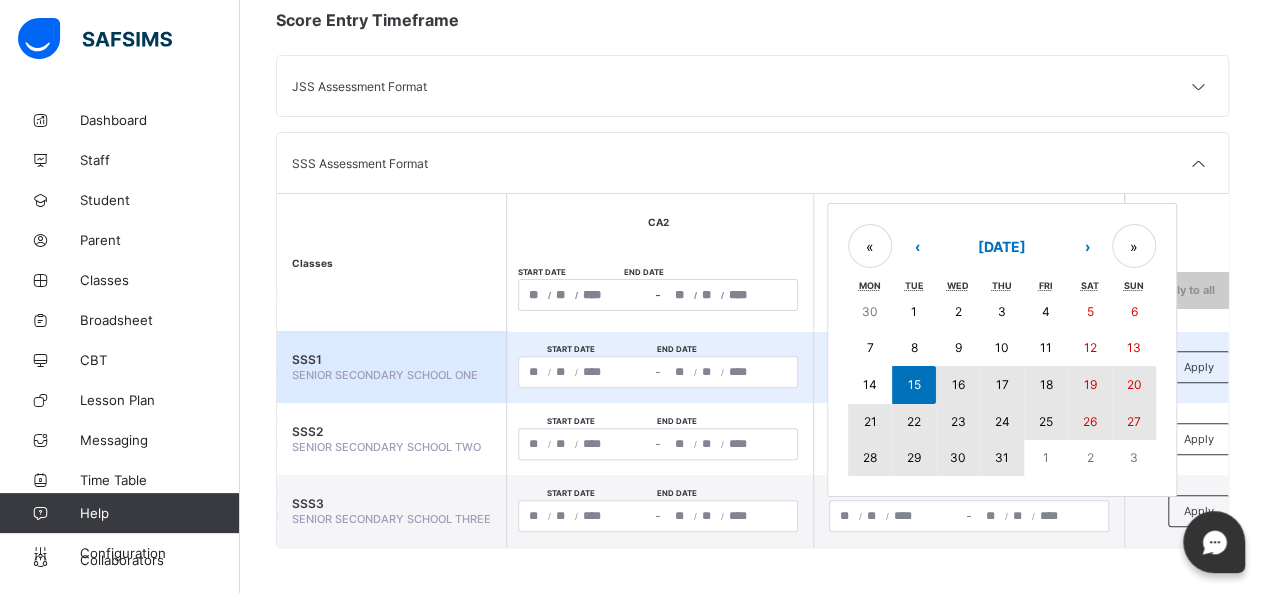 click on "30 1 2 3 4 5 6 7 8 9 10 11 12 13 14 15 16 17 18 19 20 21 22 23 24 25 26 27 28 29 30 31 1 2 3" at bounding box center (1002, 385) 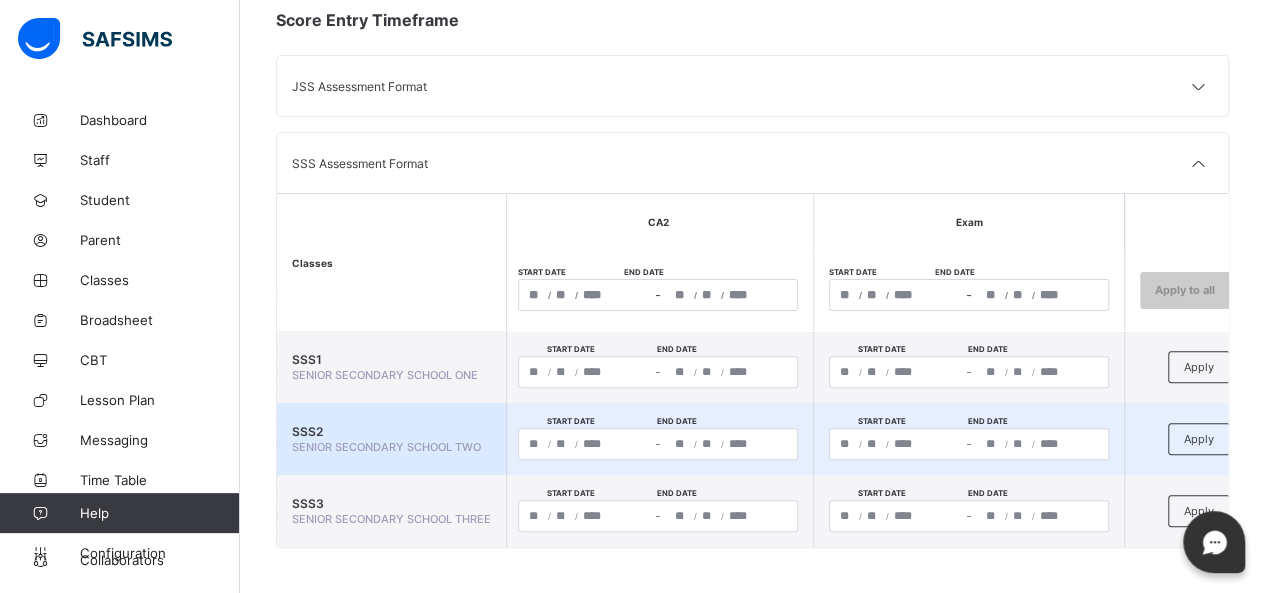 click on "**********" at bounding box center (896, 444) 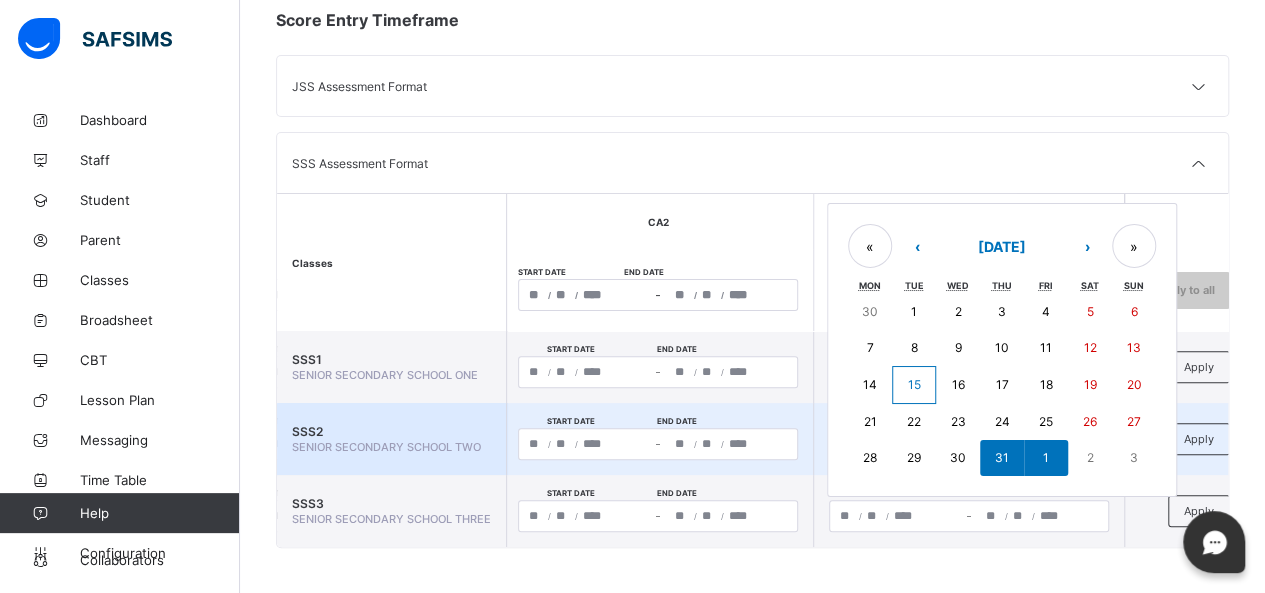 click on "15" at bounding box center [913, 384] 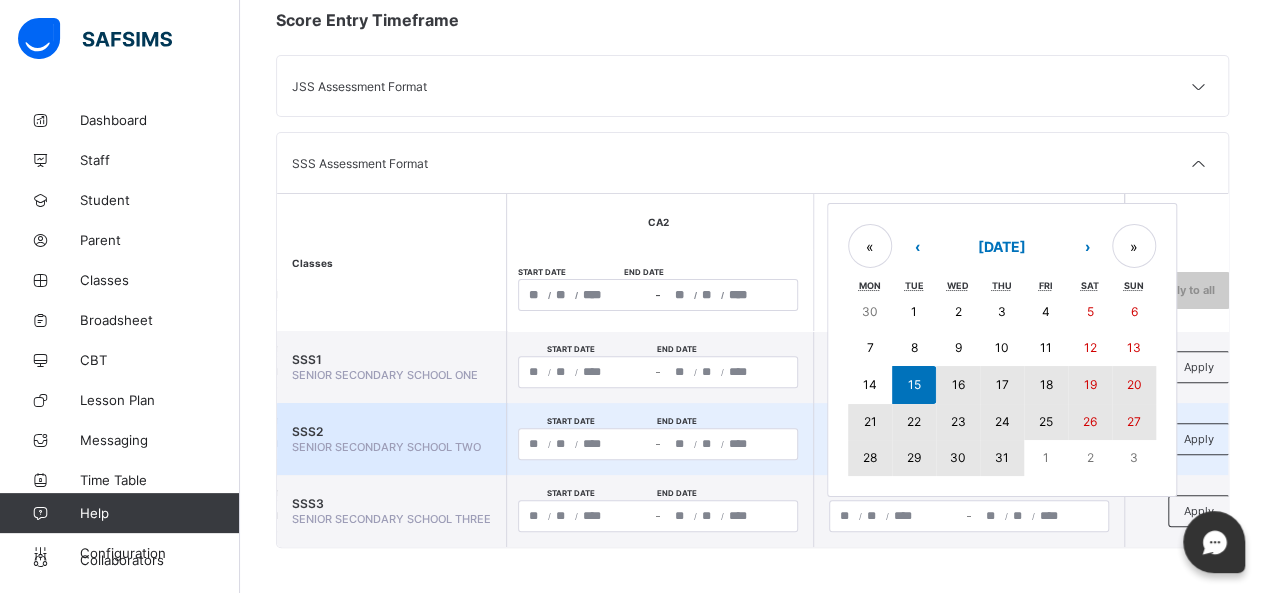 drag, startPoint x: 911, startPoint y: 376, endPoint x: 1008, endPoint y: 437, distance: 114.58621 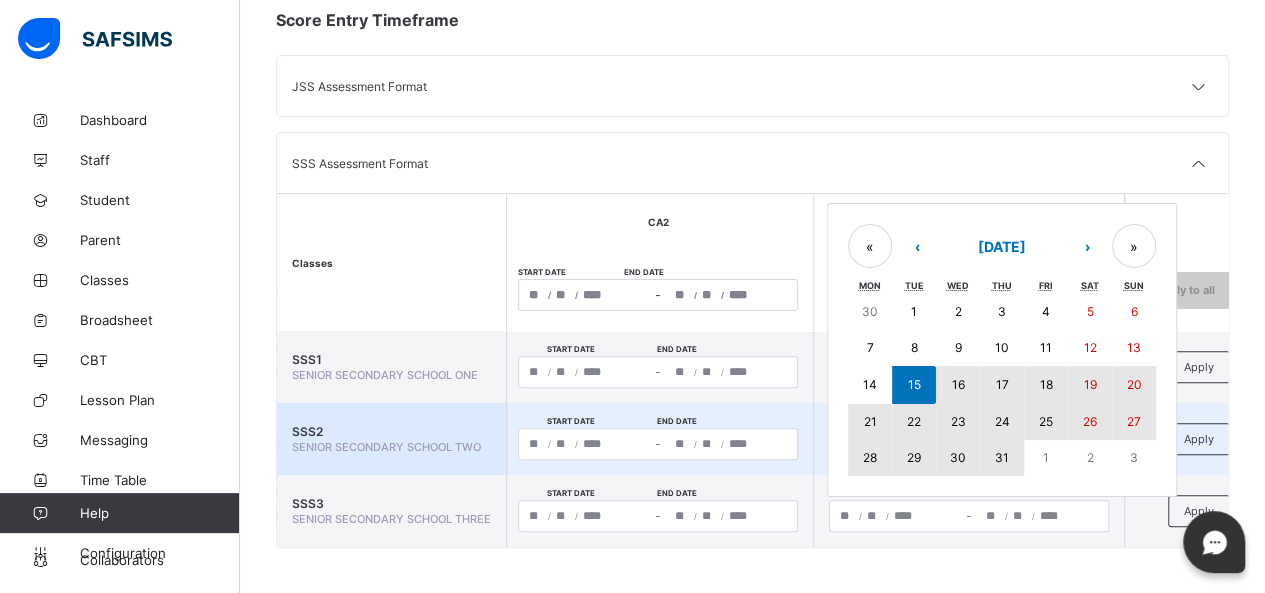 click on "30 1 2 3 4 5 6 7 8 9 10 11 12 13 14 15 16 17 18 19 20 21 22 23 24 25 26 27 28 29 30 31 1 2 3" at bounding box center [1002, 385] 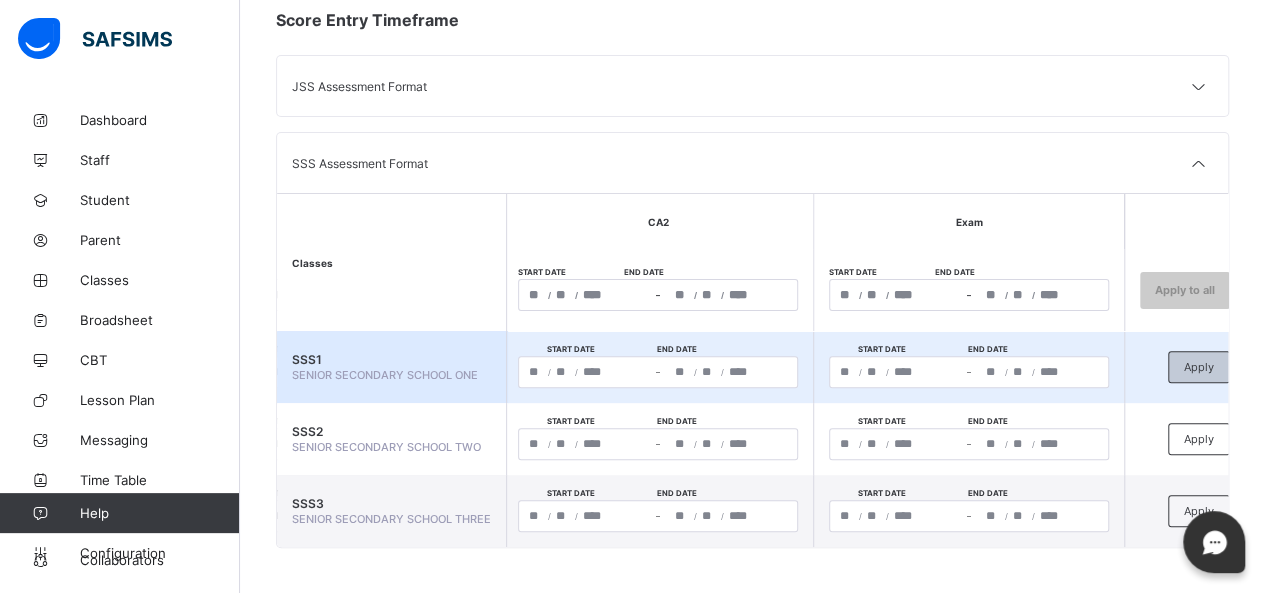 click on "Apply" at bounding box center (1199, 367) 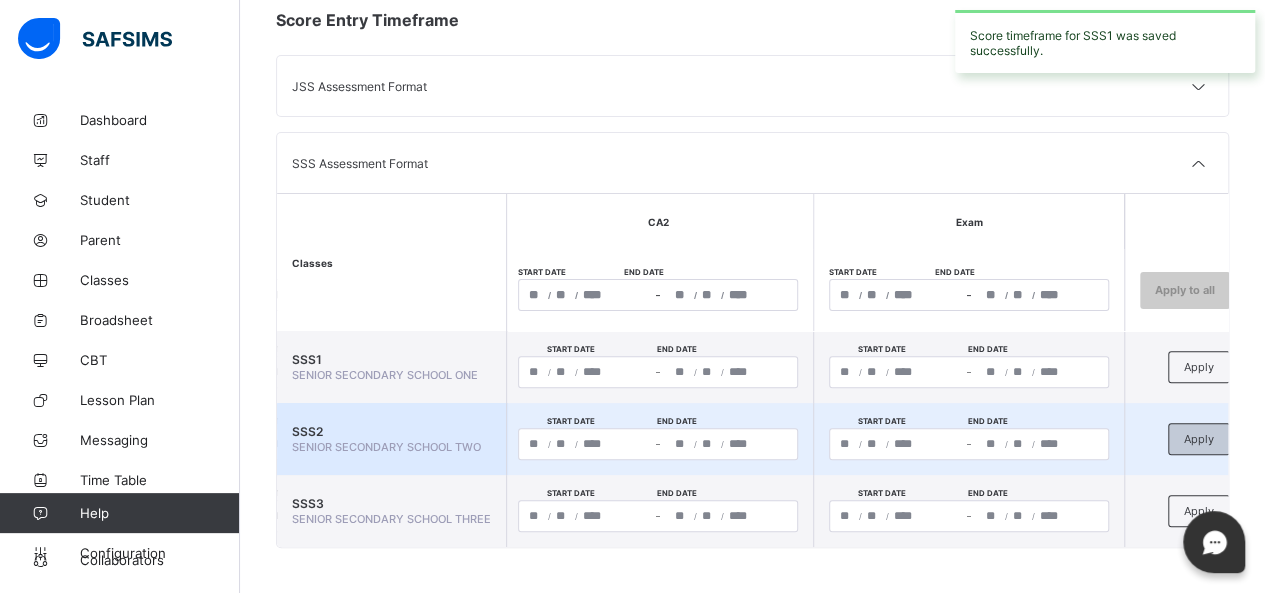 click on "Apply" at bounding box center (1199, 439) 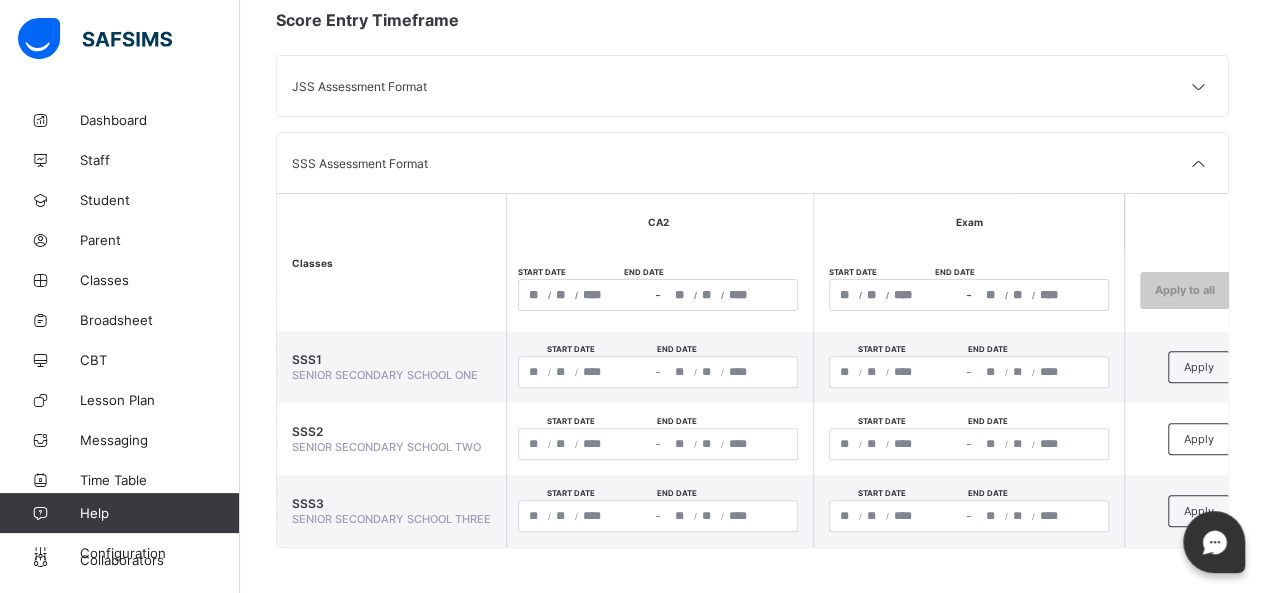 drag, startPoint x: 1055, startPoint y: 547, endPoint x: 958, endPoint y: 543, distance: 97.082436 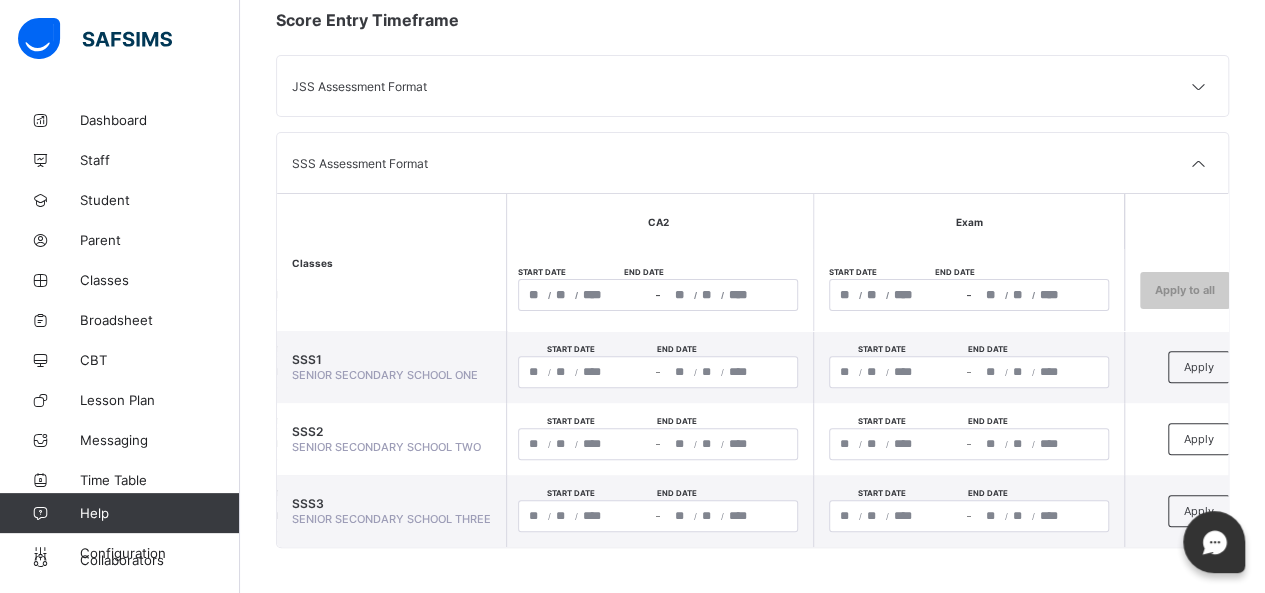 click on "**********" at bounding box center [752, 370] 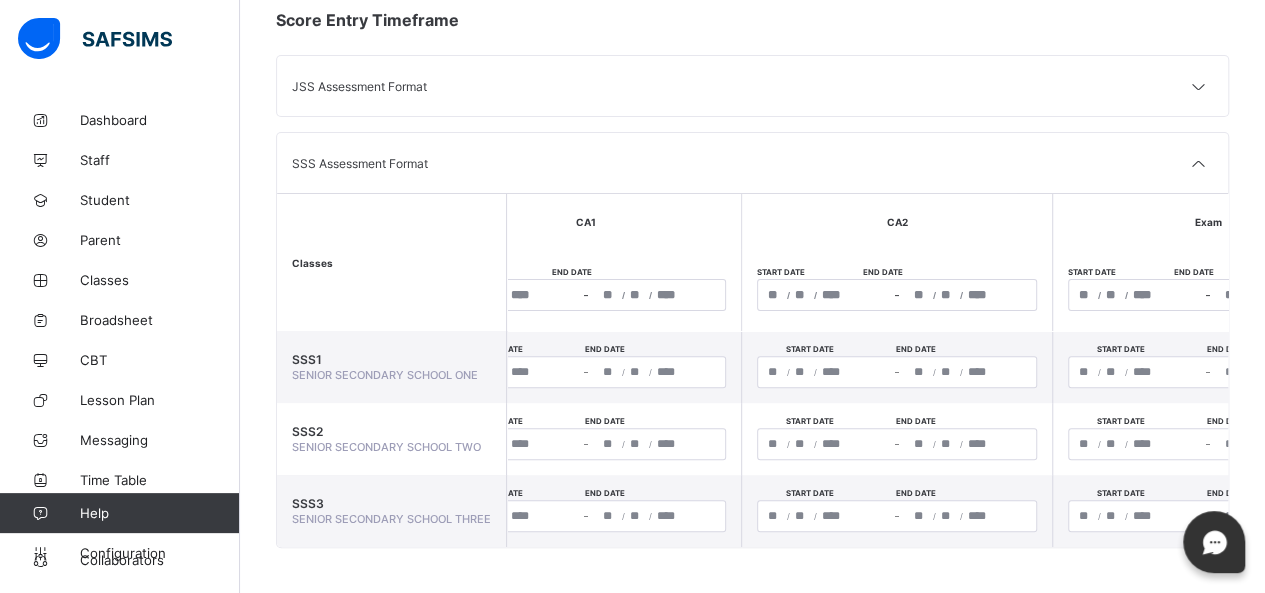 scroll, scrollTop: 0, scrollLeft: 76, axis: horizontal 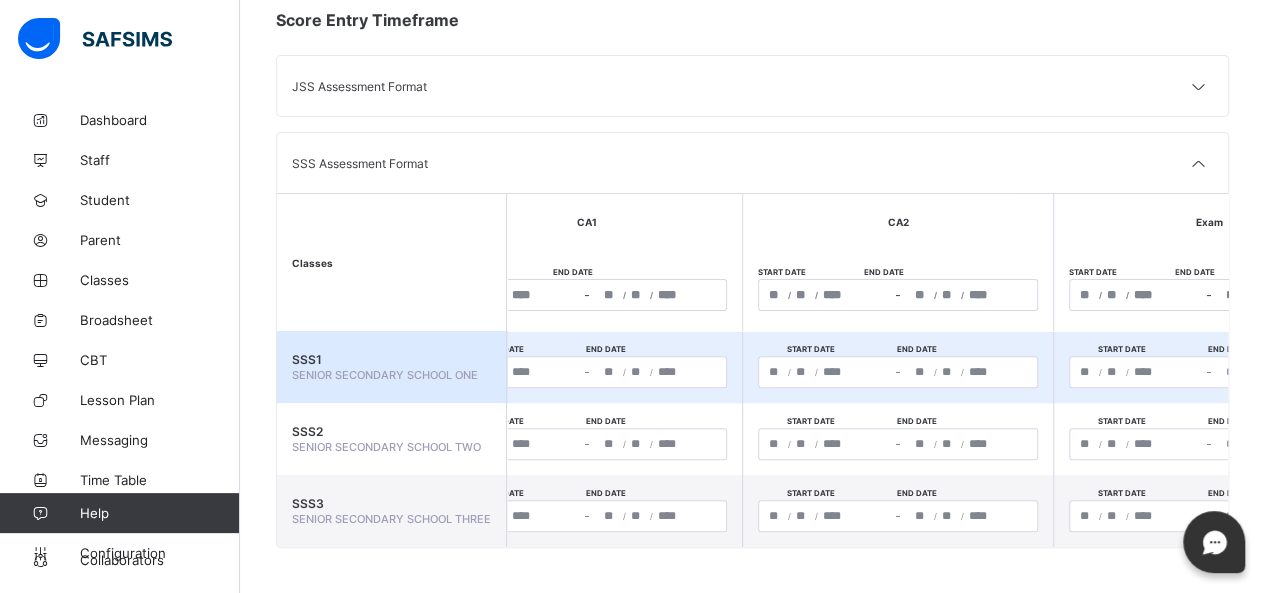click on "**********" at bounding box center (898, 372) 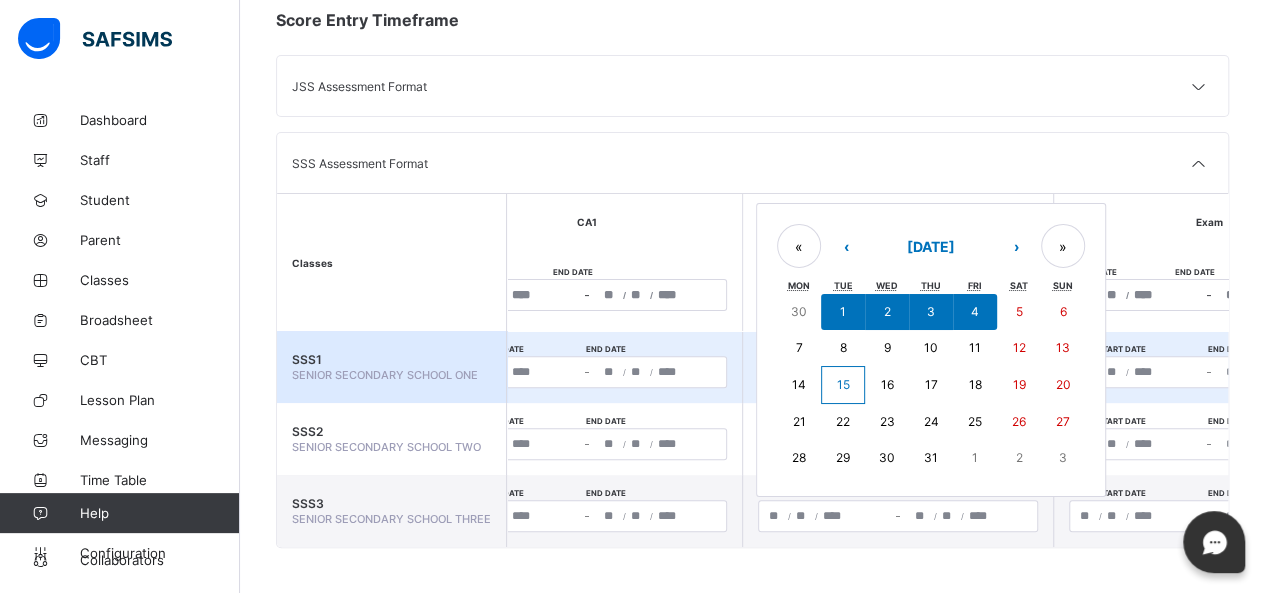 click on "30 1 2 3 4 5 6 7 8 9 10 11 12 13 14 15 16 17 18 19 20 21 22 23 24 25 26 27 28 29 30 31 1 2 3" at bounding box center [931, 385] 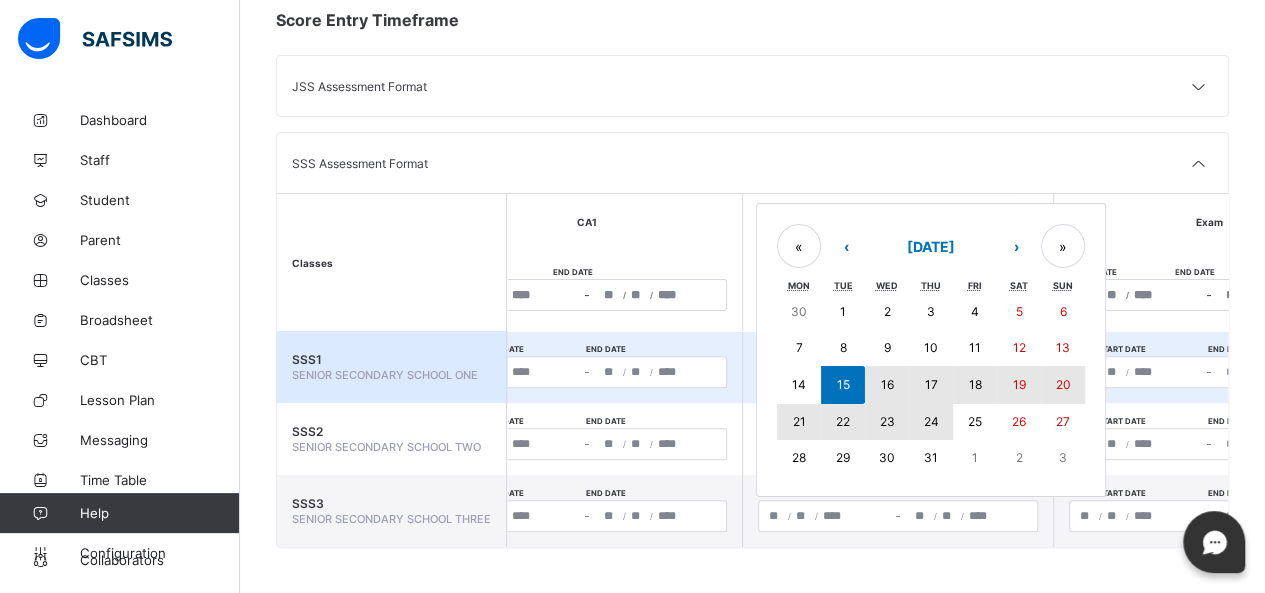 drag, startPoint x: 834, startPoint y: 388, endPoint x: 940, endPoint y: 401, distance: 106.7942 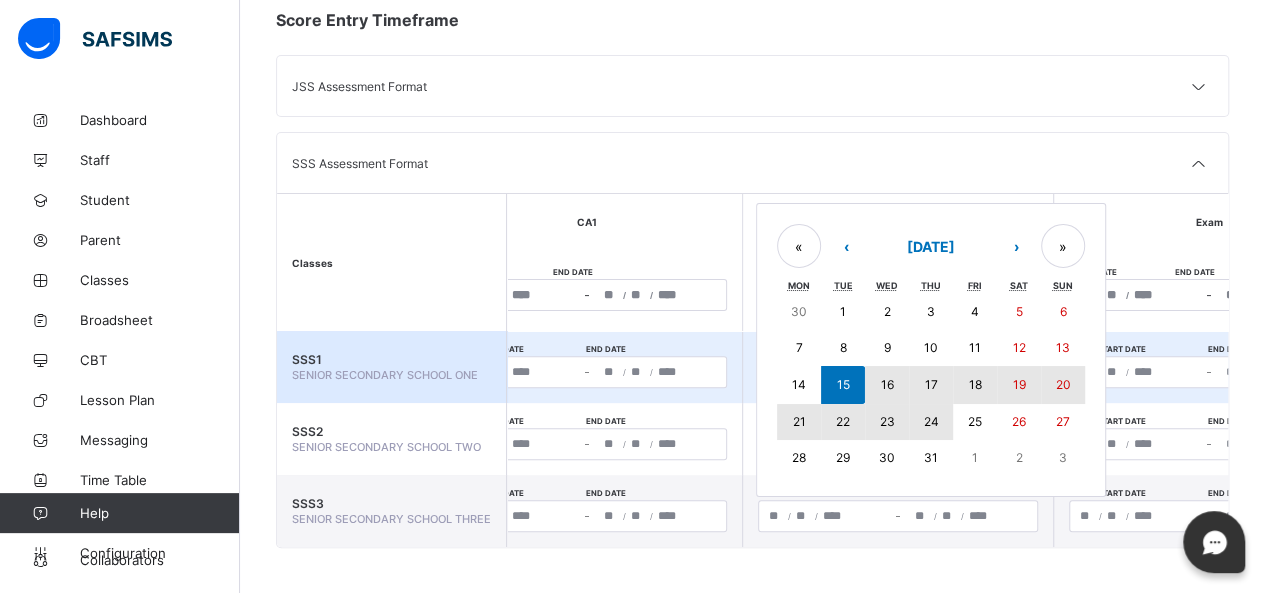 click on "30 1 2 3 4 5 6 7 8 9 10 11 12 13 14 15 16 17 18 19 20 21 22 23 24 25 26 27 28 29 30 31 1 2 3" at bounding box center (931, 385) 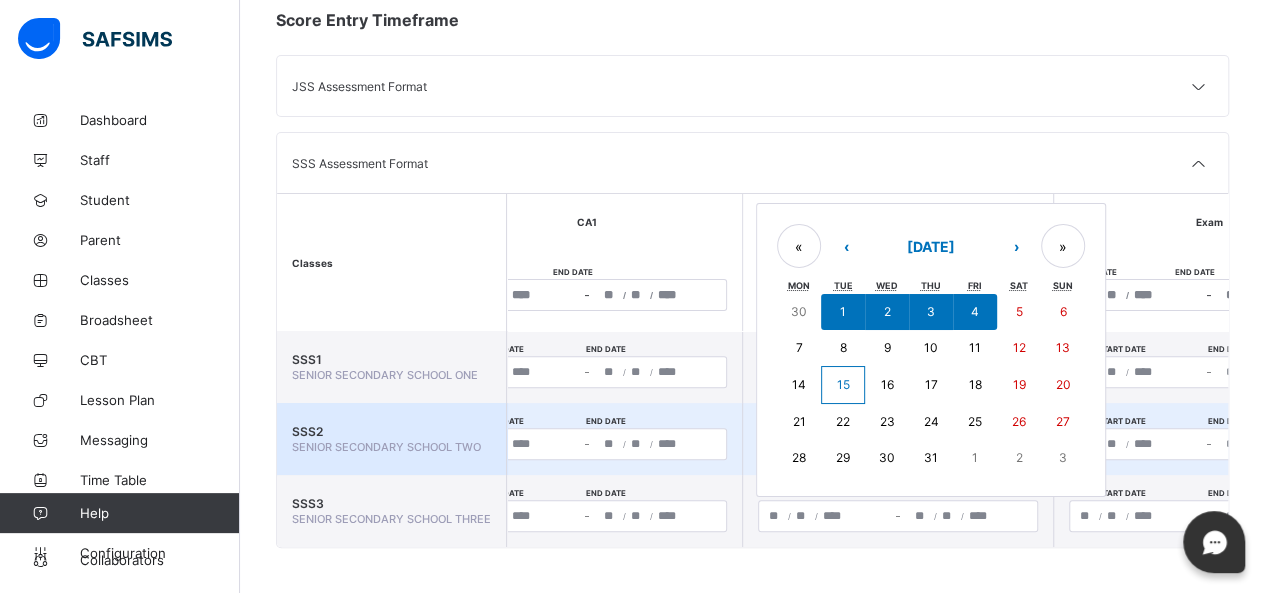 click on "**********" at bounding box center (898, 444) 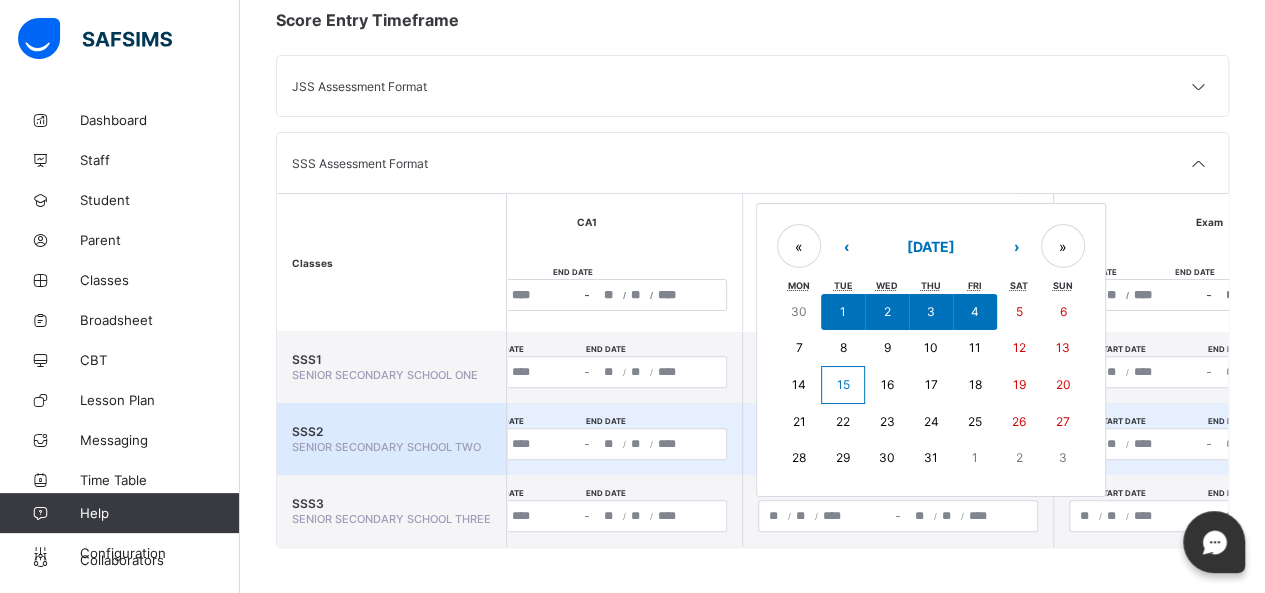 click on "15" at bounding box center (842, 384) 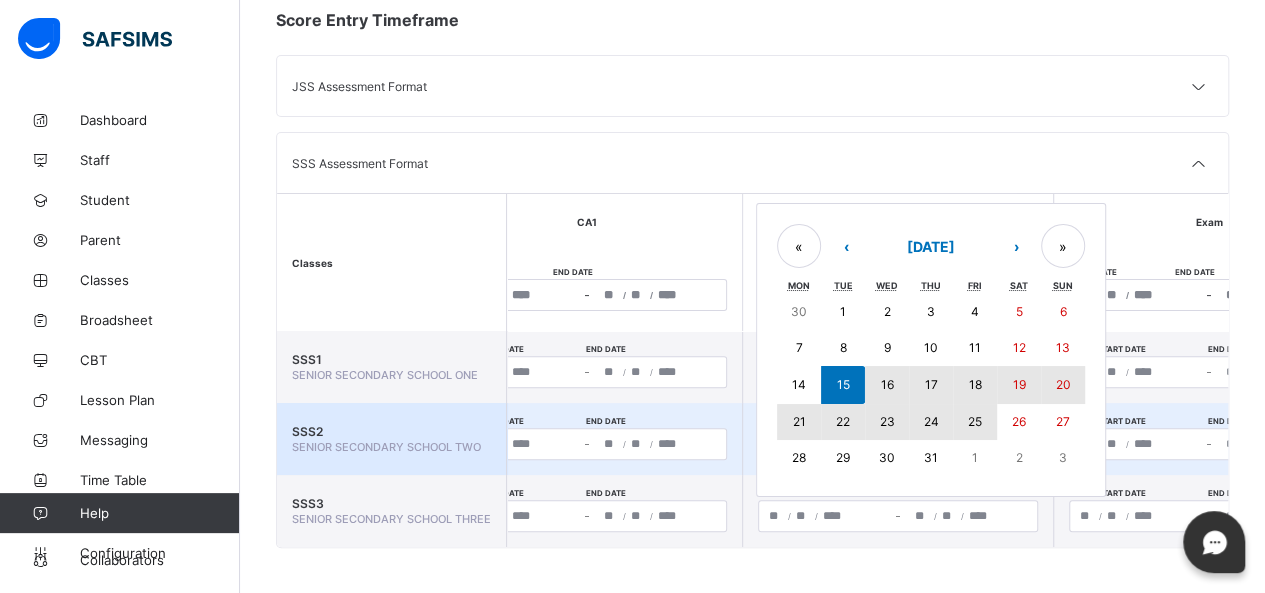 drag, startPoint x: 840, startPoint y: 380, endPoint x: 981, endPoint y: 411, distance: 144.36758 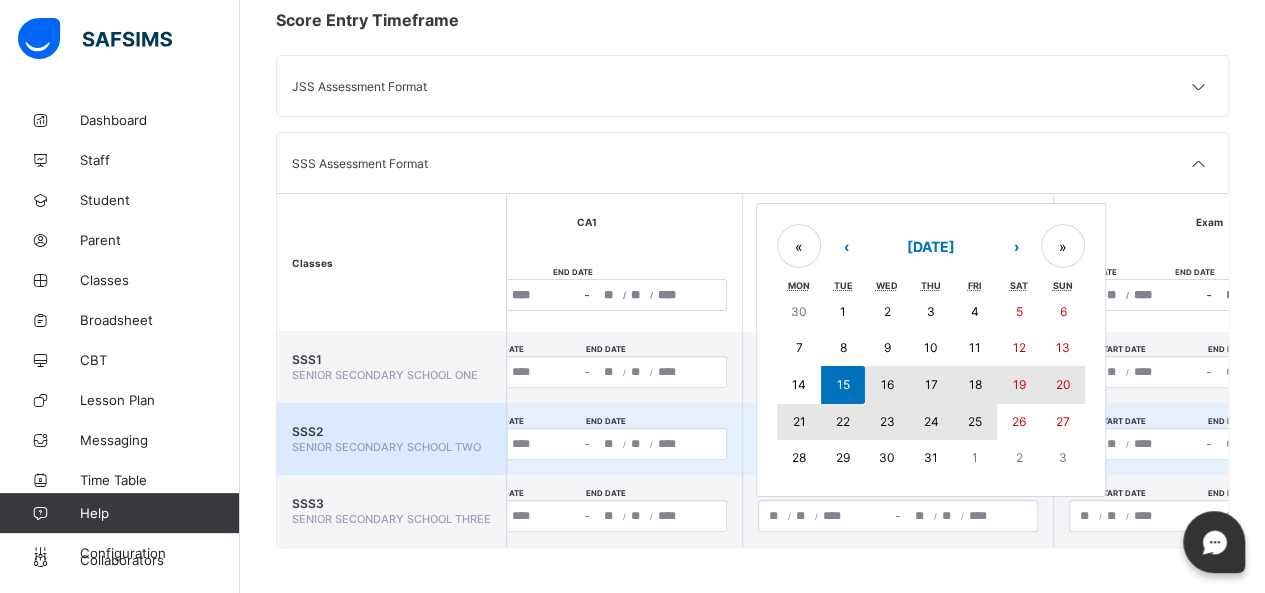 click on "30 1 2 3 4 5 6 7 8 9 10 11 12 13 14 15 16 17 18 19 20 21 22 23 24 25 26 27 28 29 30 31 1 2 3" at bounding box center [931, 385] 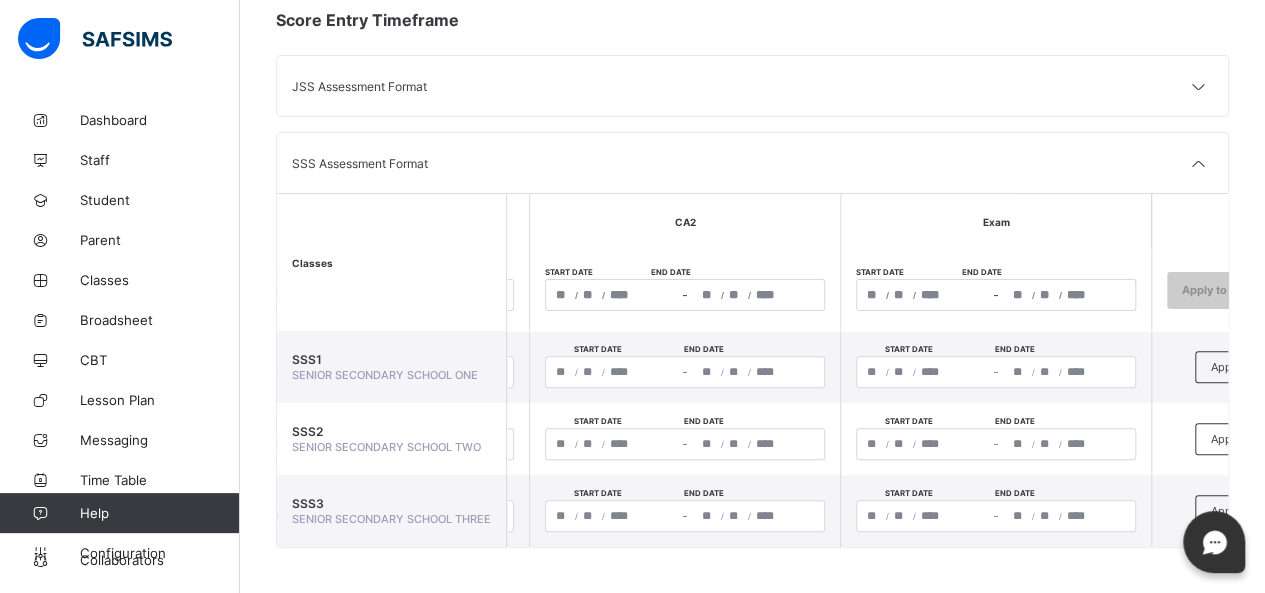 scroll, scrollTop: 0, scrollLeft: 316, axis: horizontal 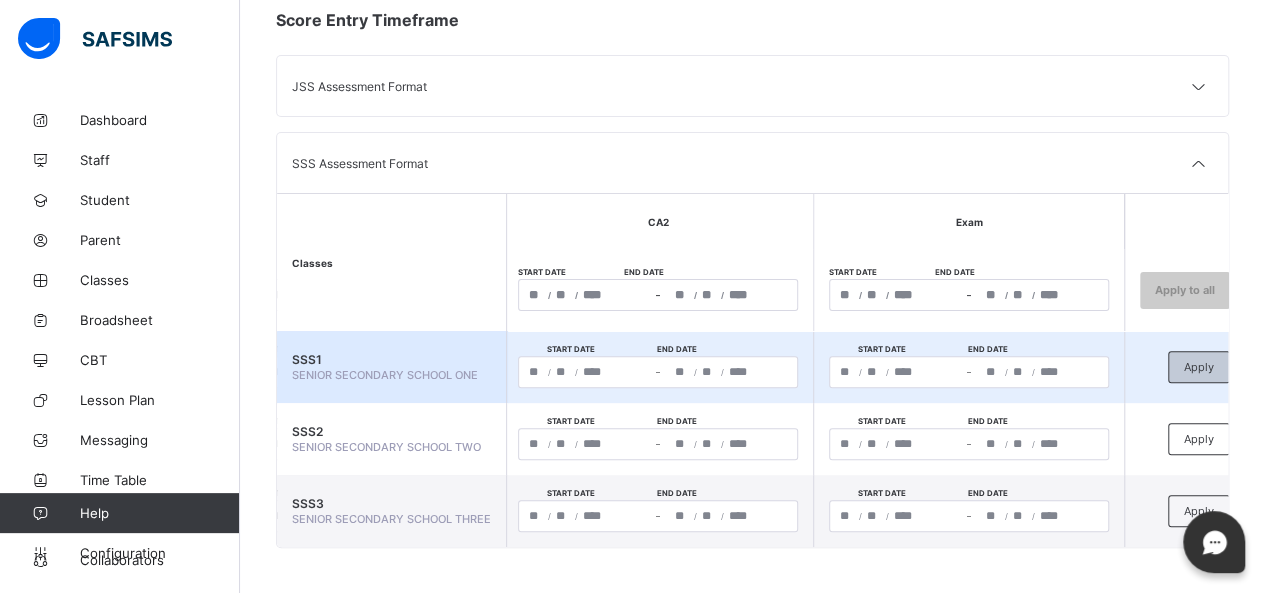 click on "Apply" at bounding box center [1199, 367] 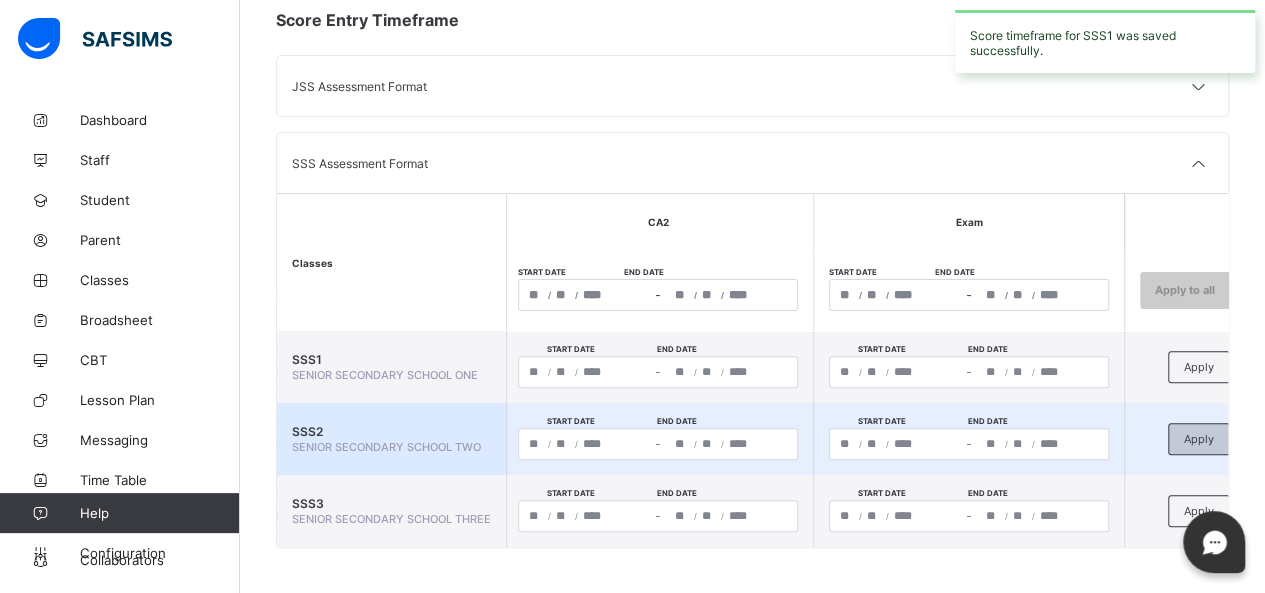 click on "Apply" at bounding box center (1199, 439) 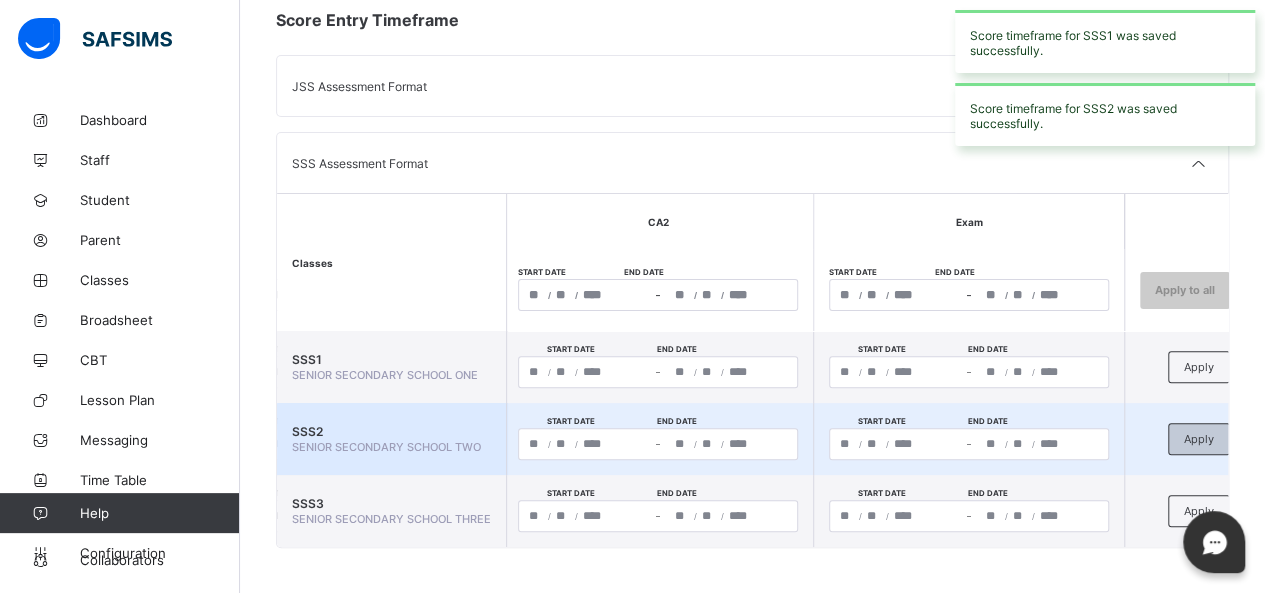 click on "Apply" at bounding box center (1199, 439) 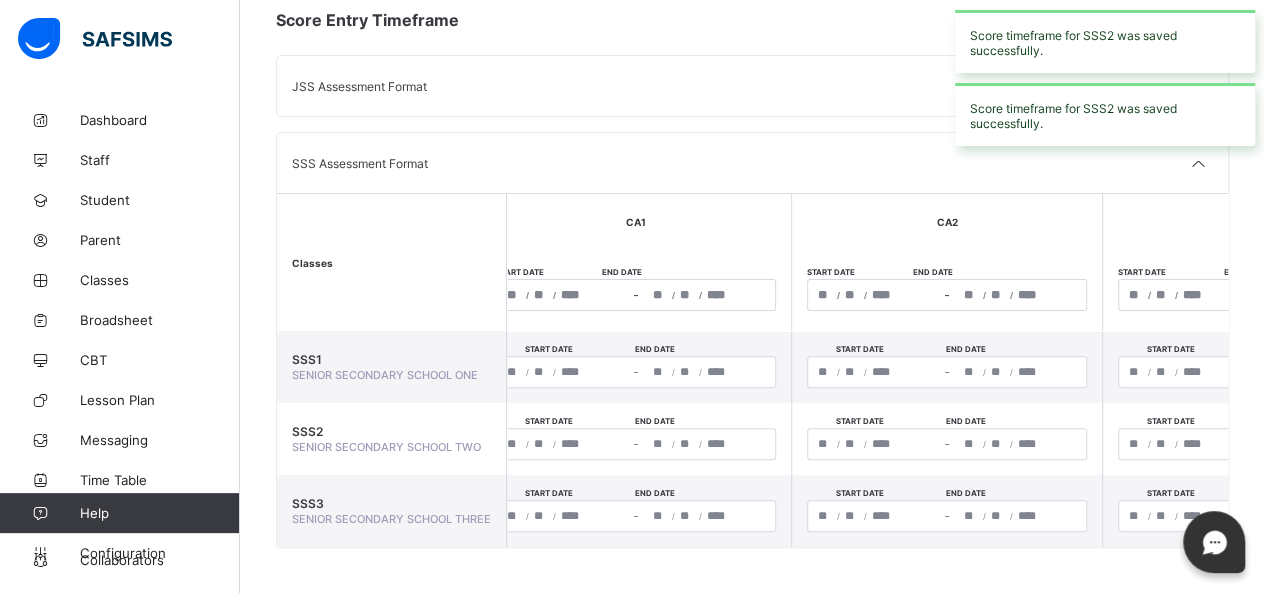 scroll, scrollTop: 0, scrollLeft: 0, axis: both 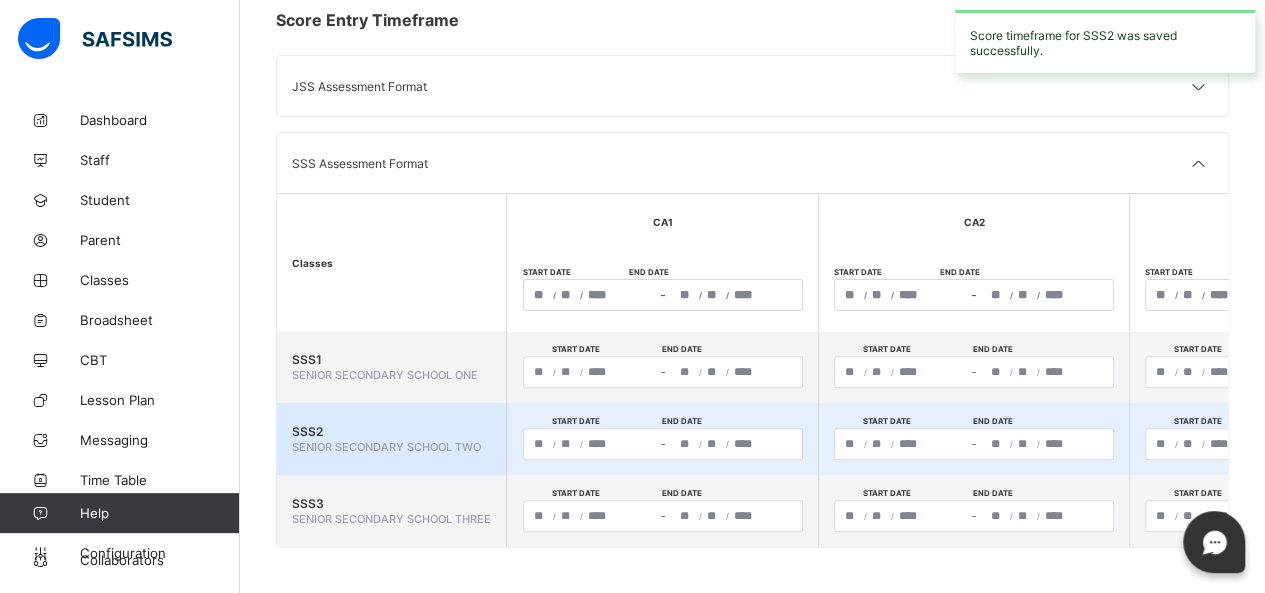 click on "**********" at bounding box center [662, 439] 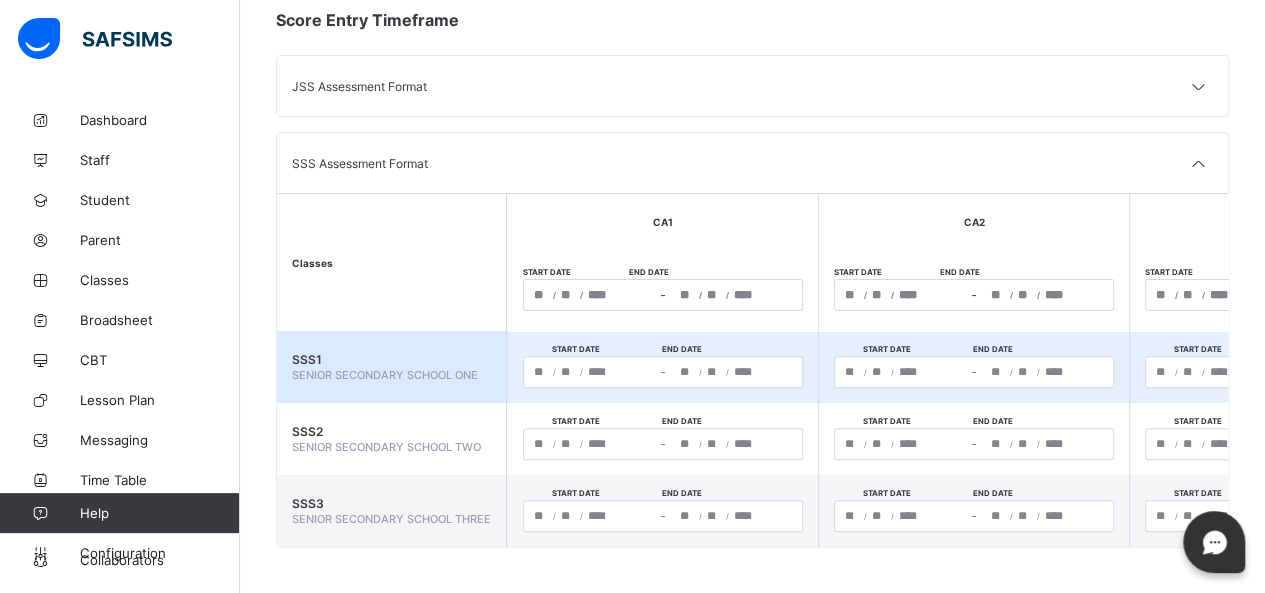 click on "**********" at bounding box center [590, 372] 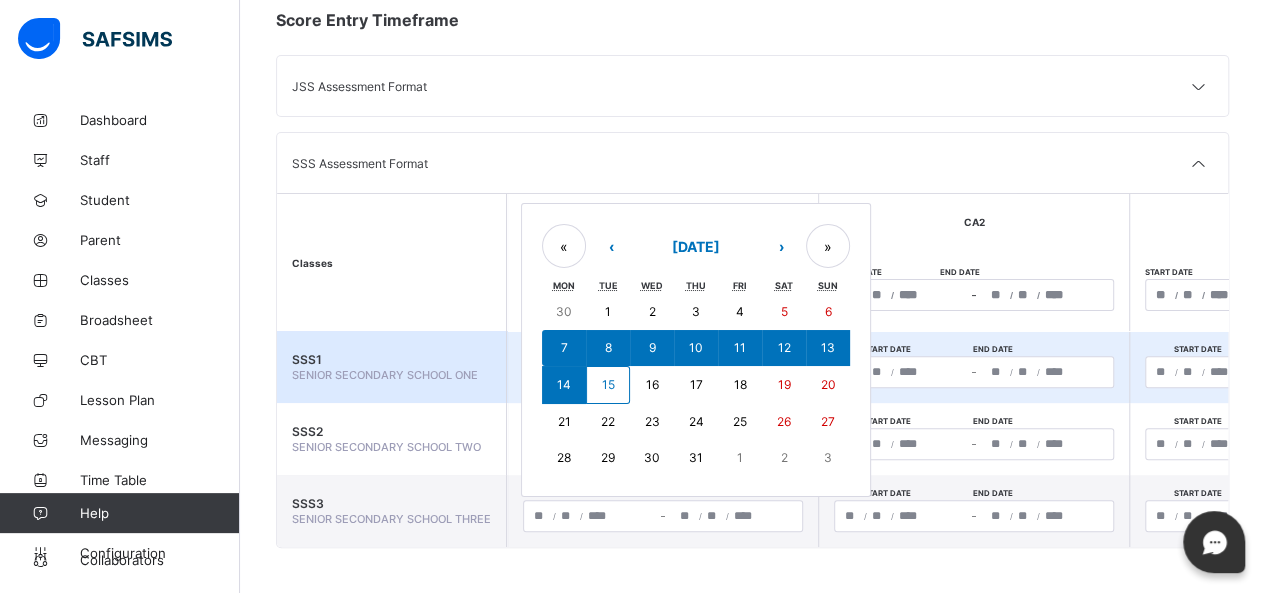 click on "15" at bounding box center [608, 385] 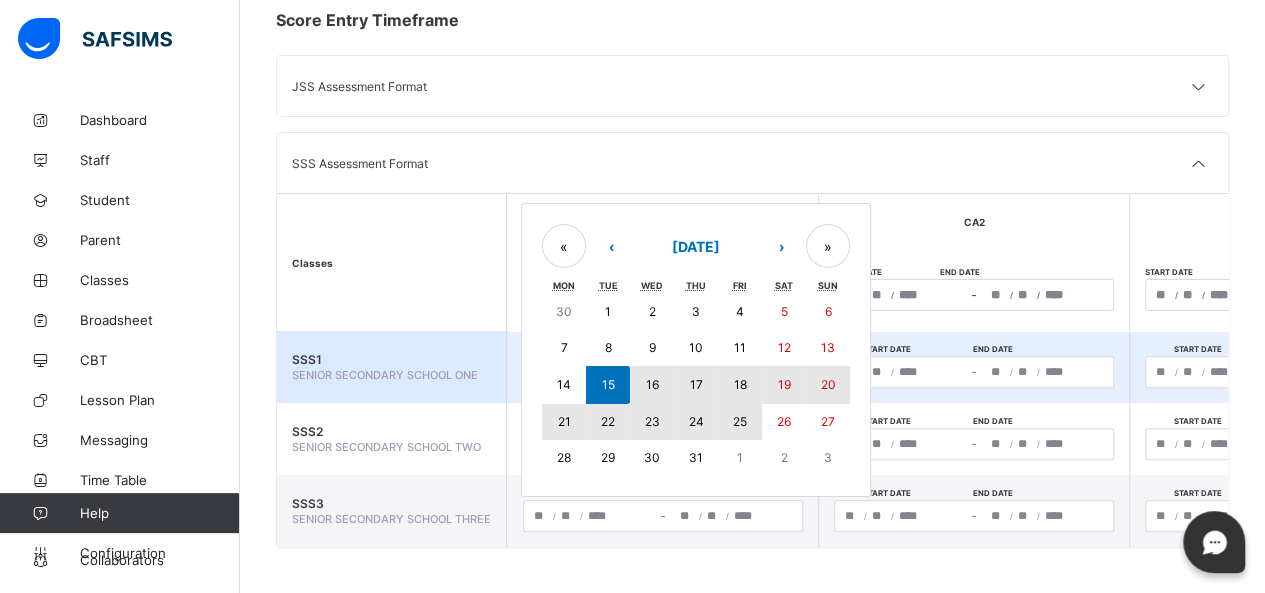 drag, startPoint x: 599, startPoint y: 369, endPoint x: 722, endPoint y: 403, distance: 127.61269 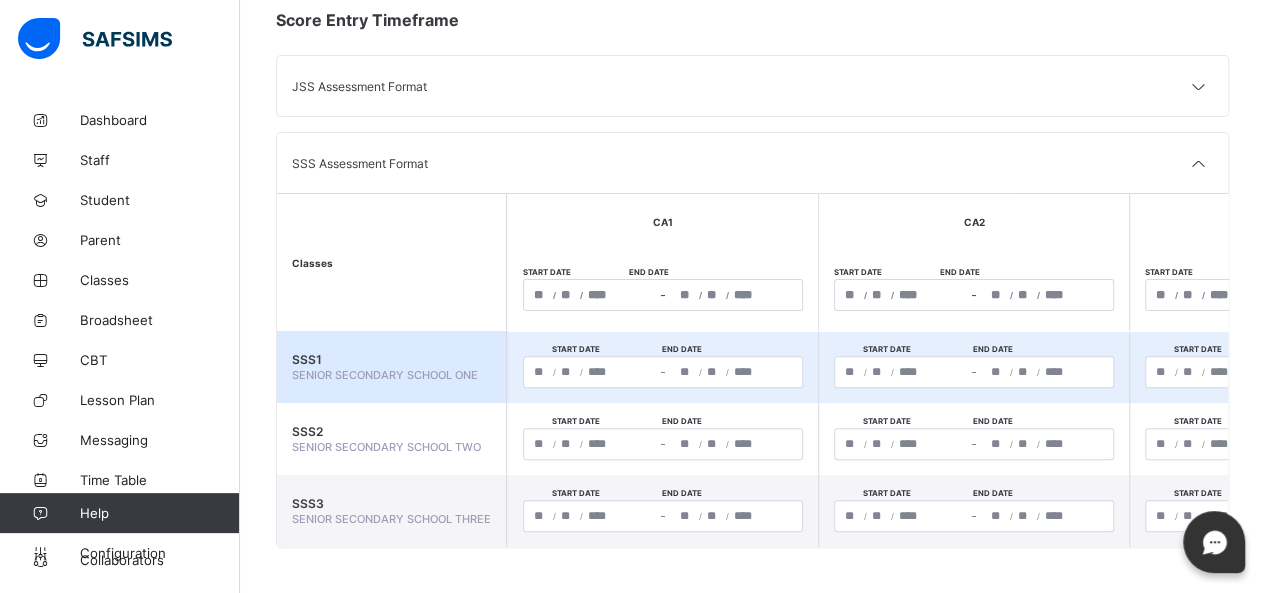 click on "**********" at bounding box center [662, 439] 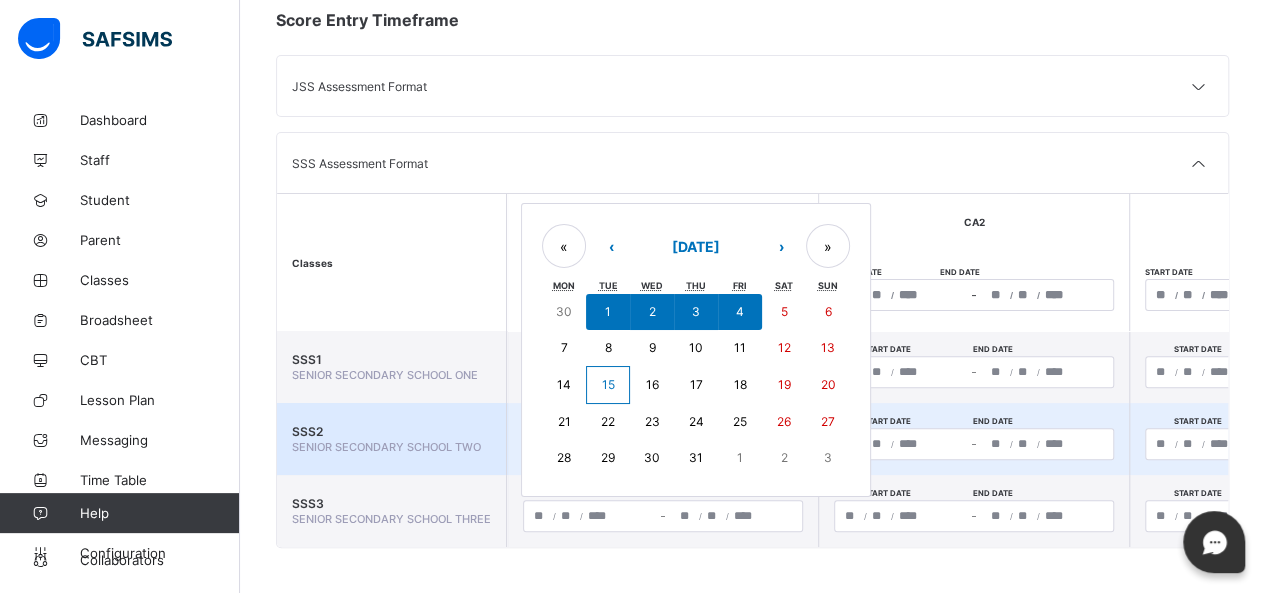 click on "**********" at bounding box center [663, 444] 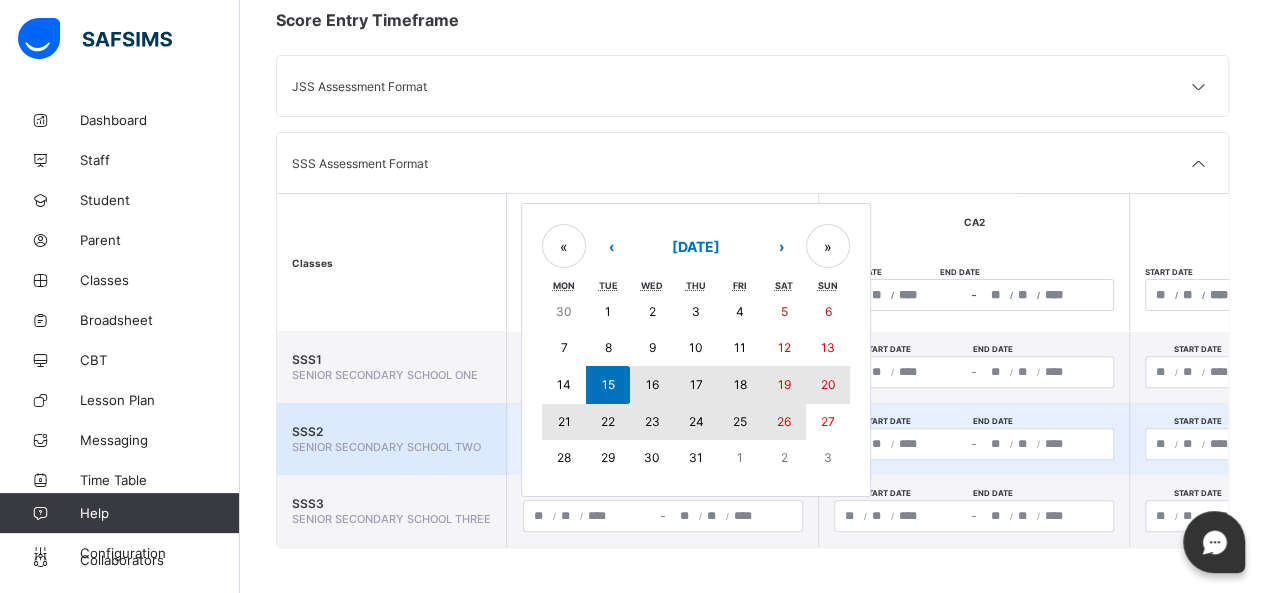 drag, startPoint x: 605, startPoint y: 377, endPoint x: 769, endPoint y: 412, distance: 167.69318 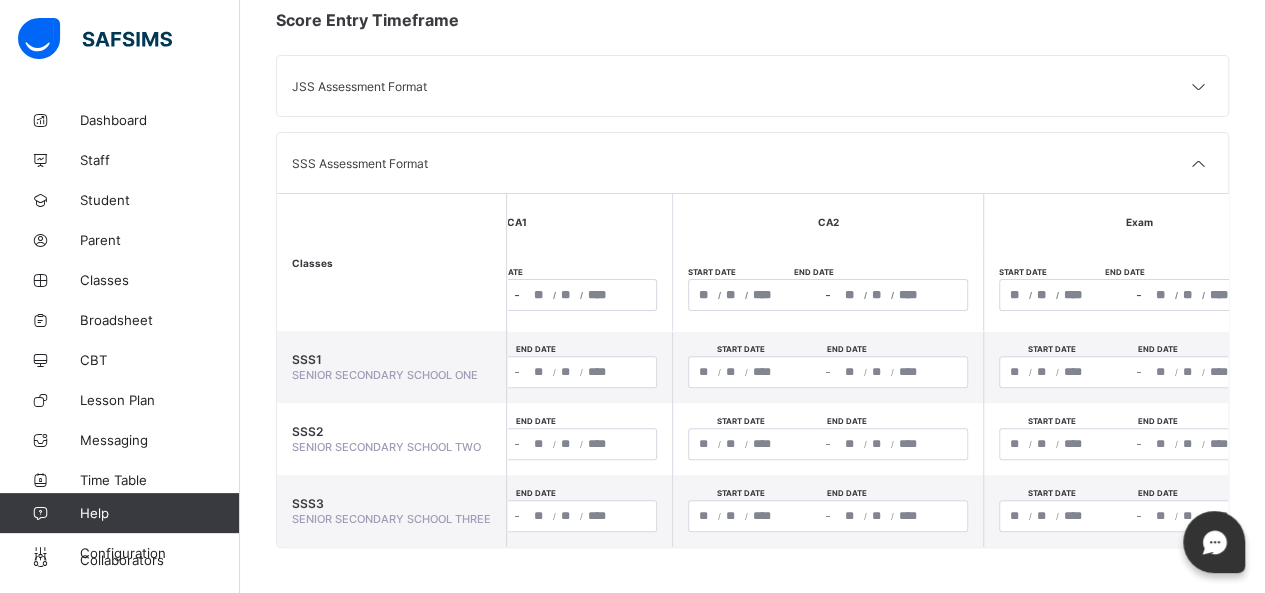 scroll, scrollTop: 0, scrollLeft: 316, axis: horizontal 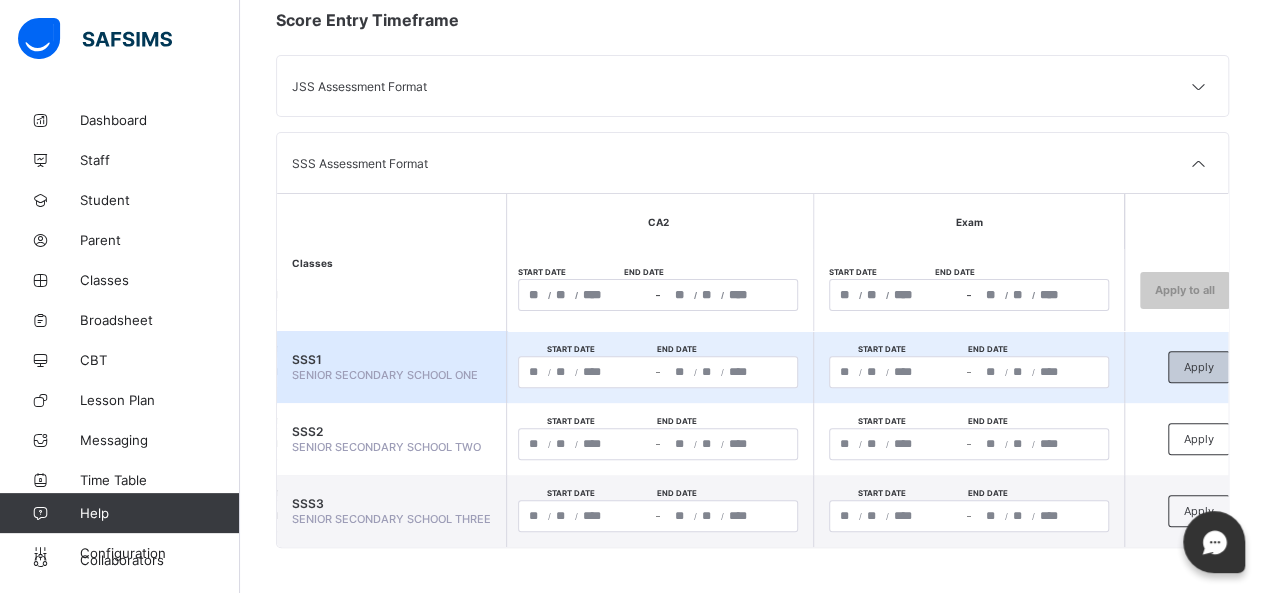 click on "Apply" at bounding box center (1199, 367) 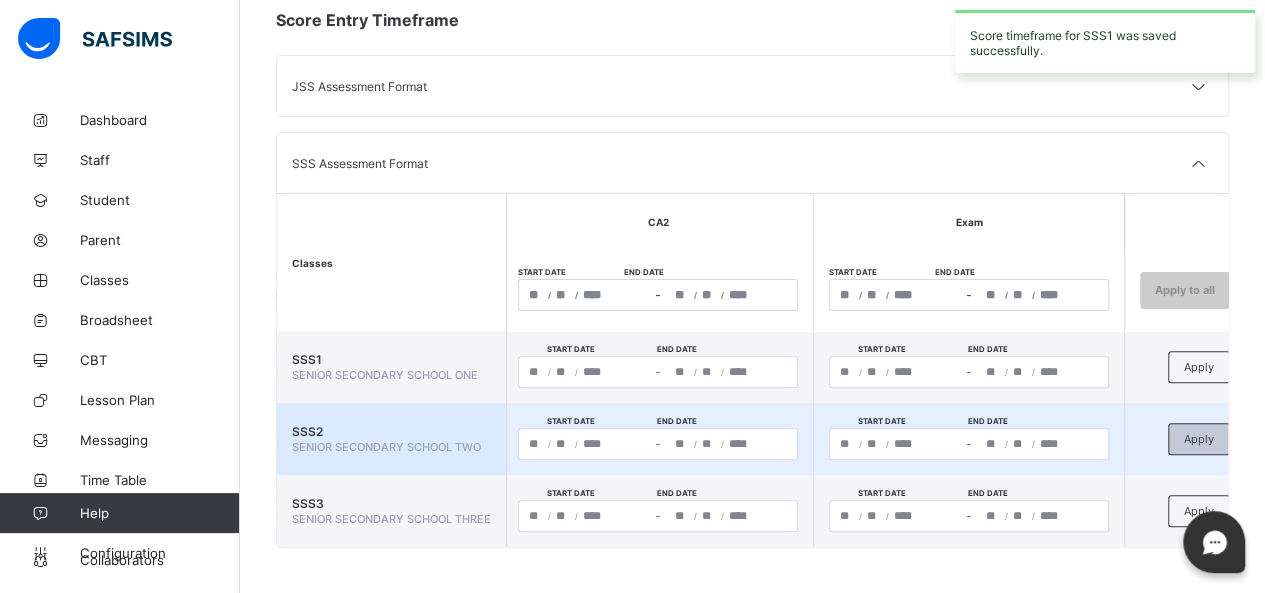 click on "Apply" at bounding box center (1199, 439) 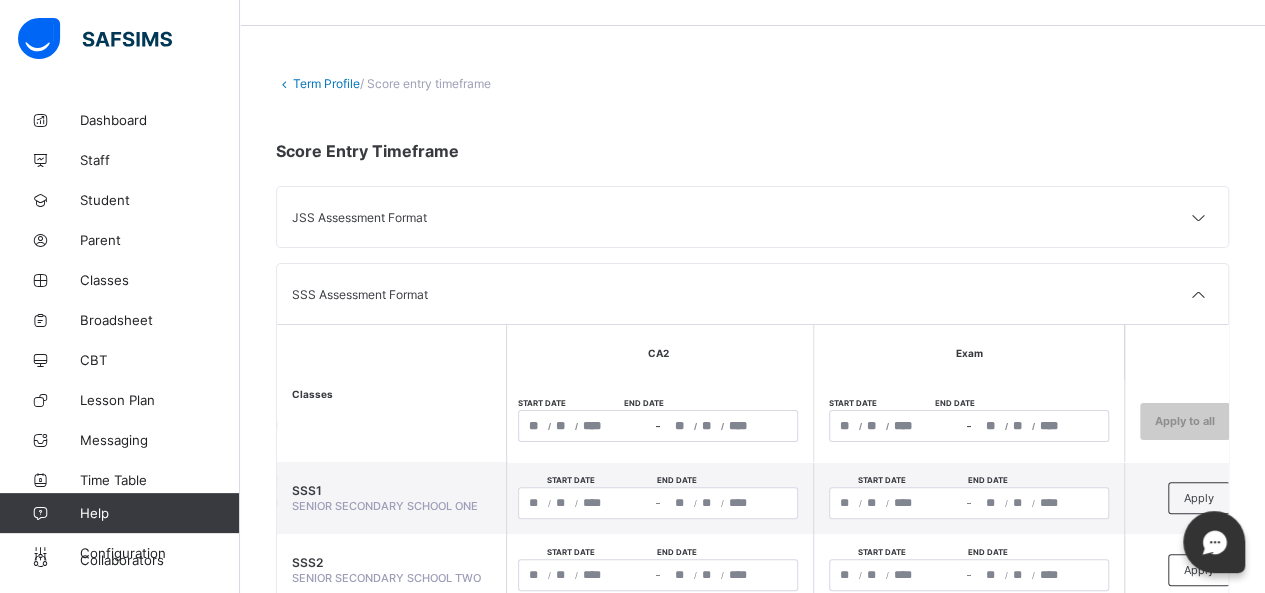scroll, scrollTop: 0, scrollLeft: 0, axis: both 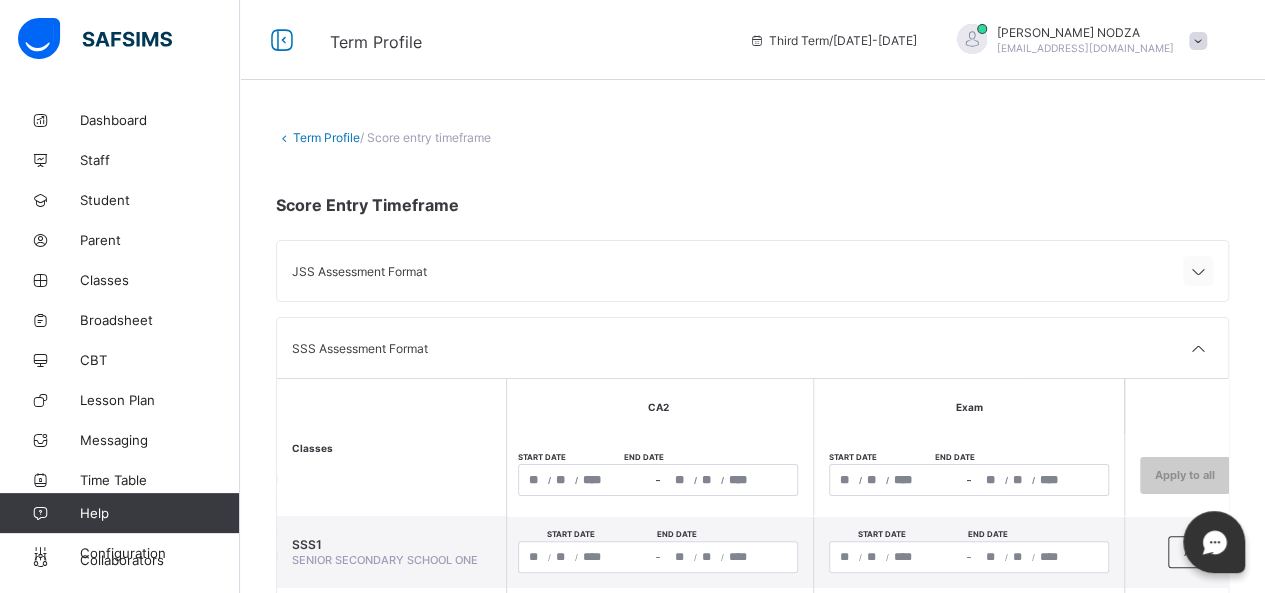 click at bounding box center [1198, 272] 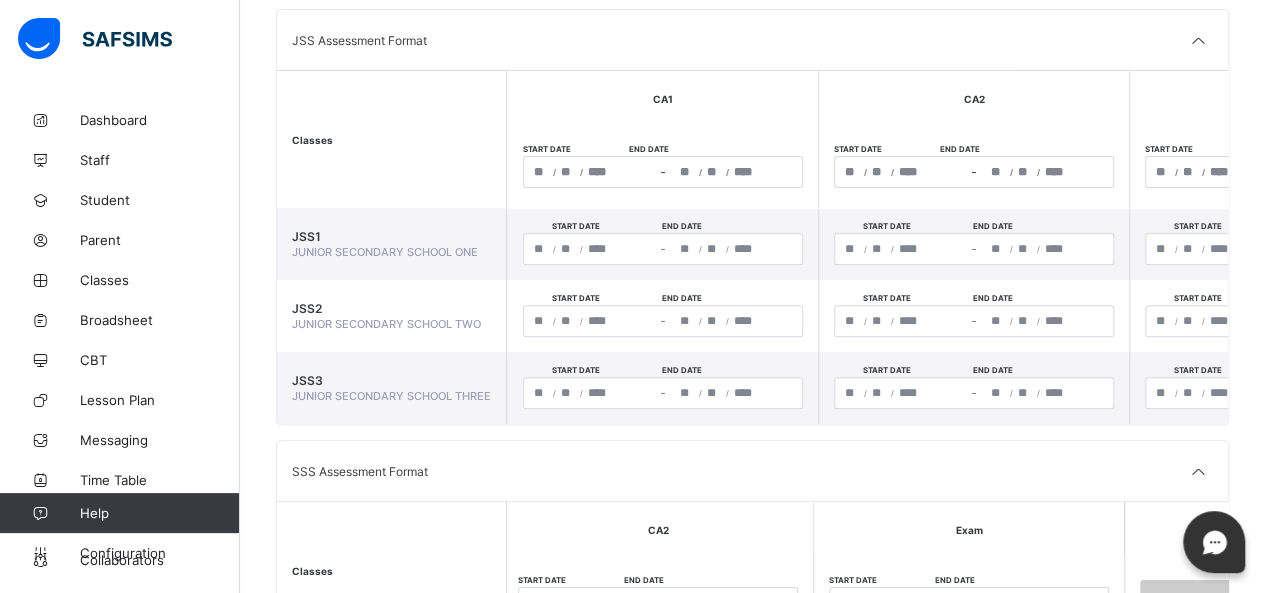 scroll, scrollTop: 267, scrollLeft: 0, axis: vertical 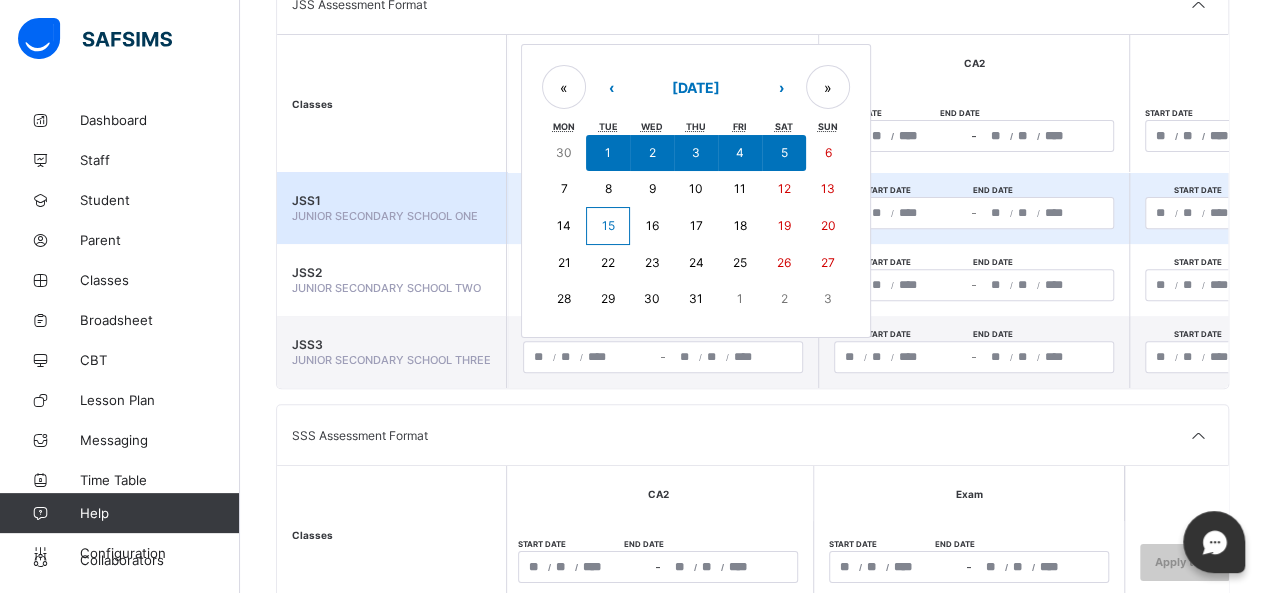 click on "**********" at bounding box center [663, 213] 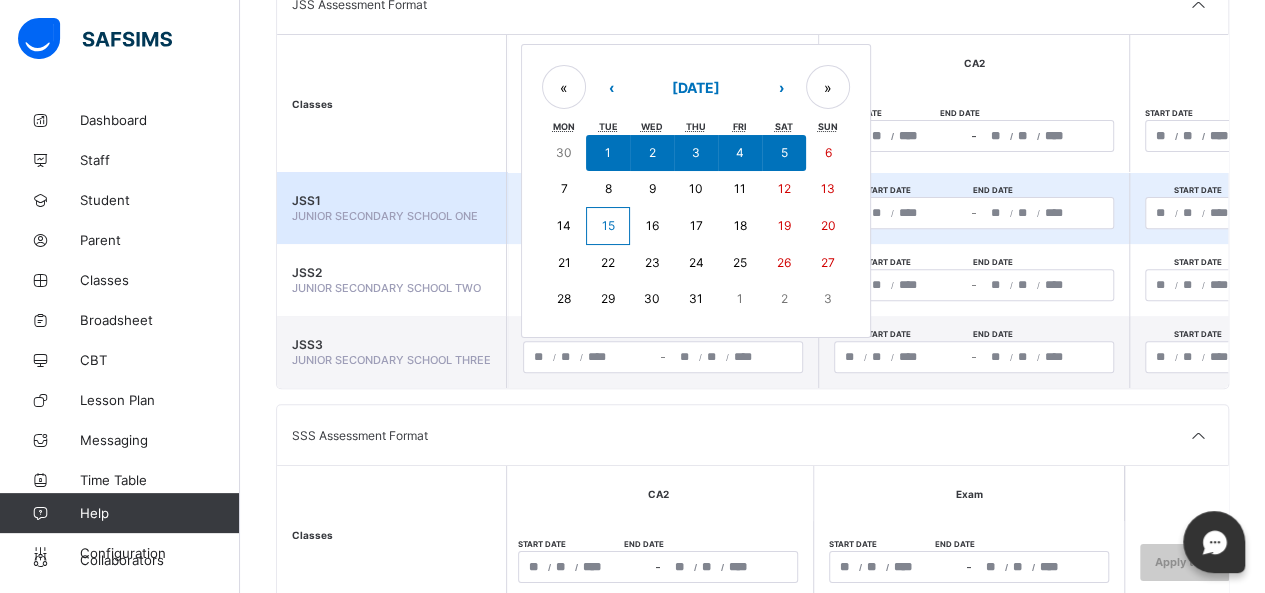 click on "15" at bounding box center (608, 226) 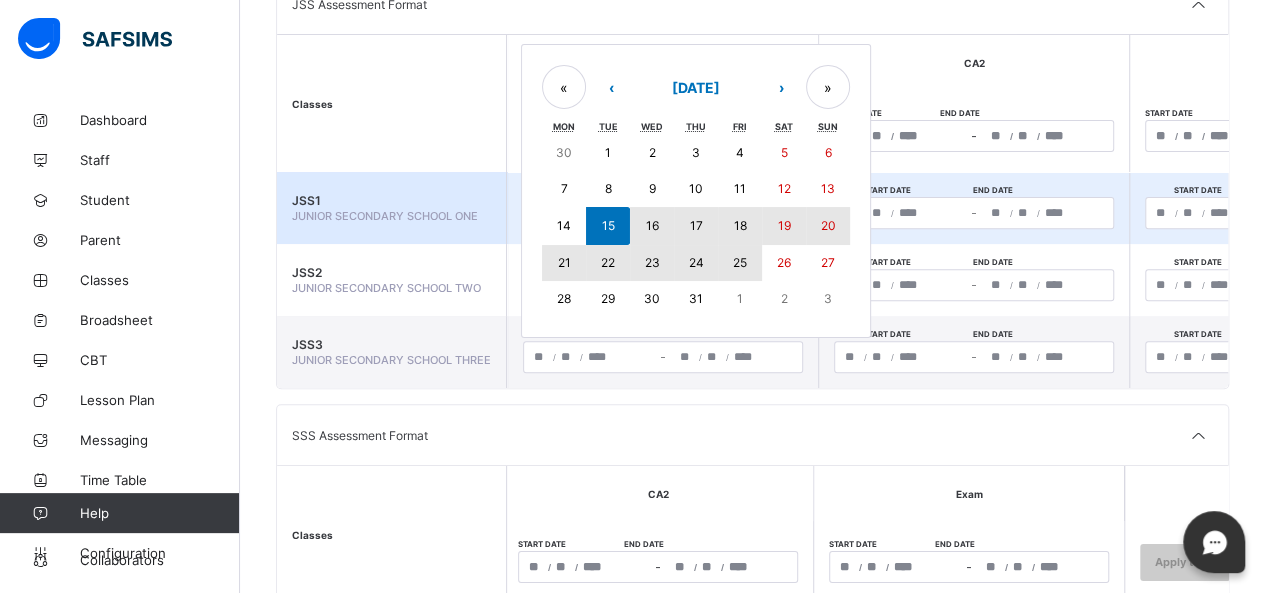 drag, startPoint x: 620, startPoint y: 214, endPoint x: 740, endPoint y: 259, distance: 128.16005 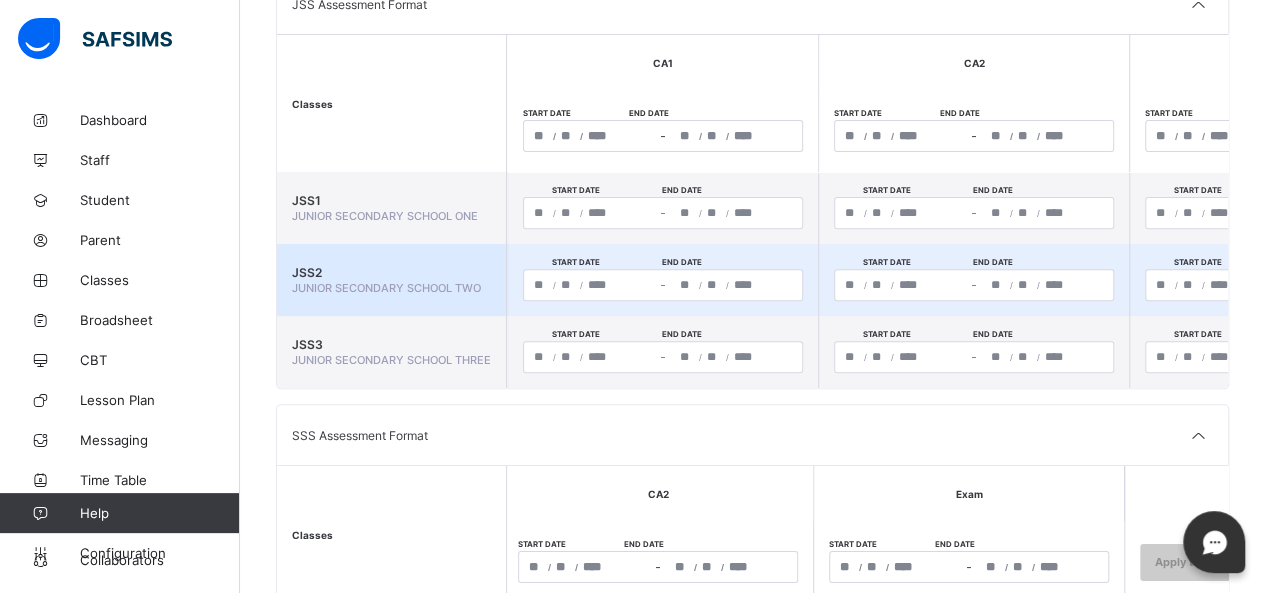 click on "**********" at bounding box center [663, 285] 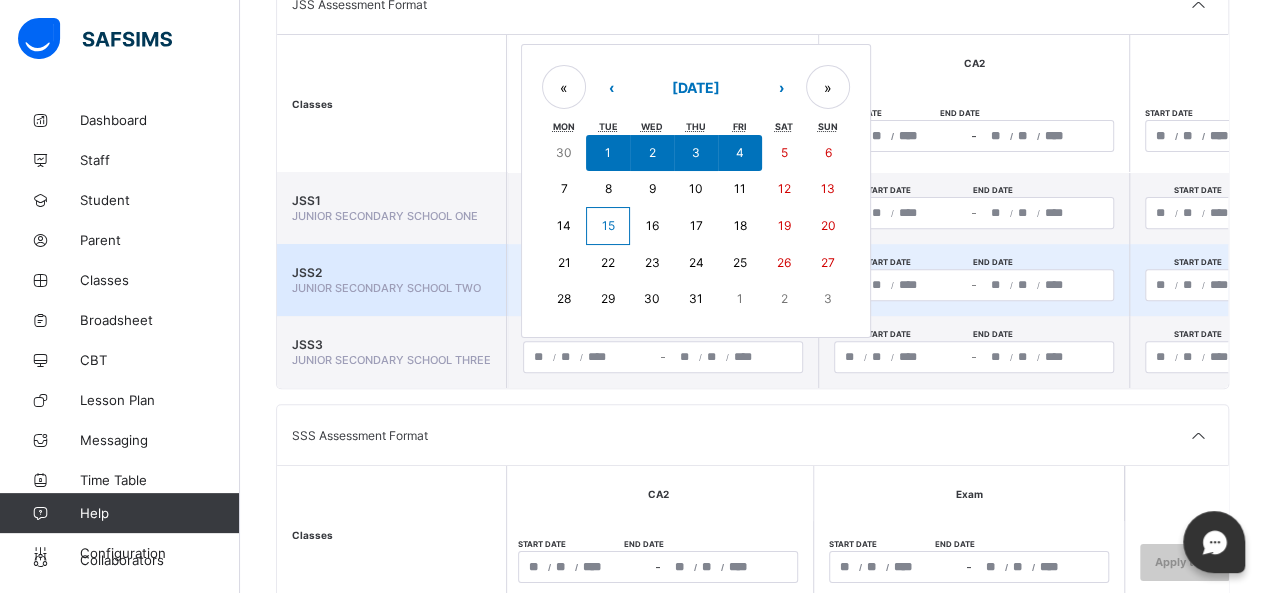 click on "15" at bounding box center (607, 225) 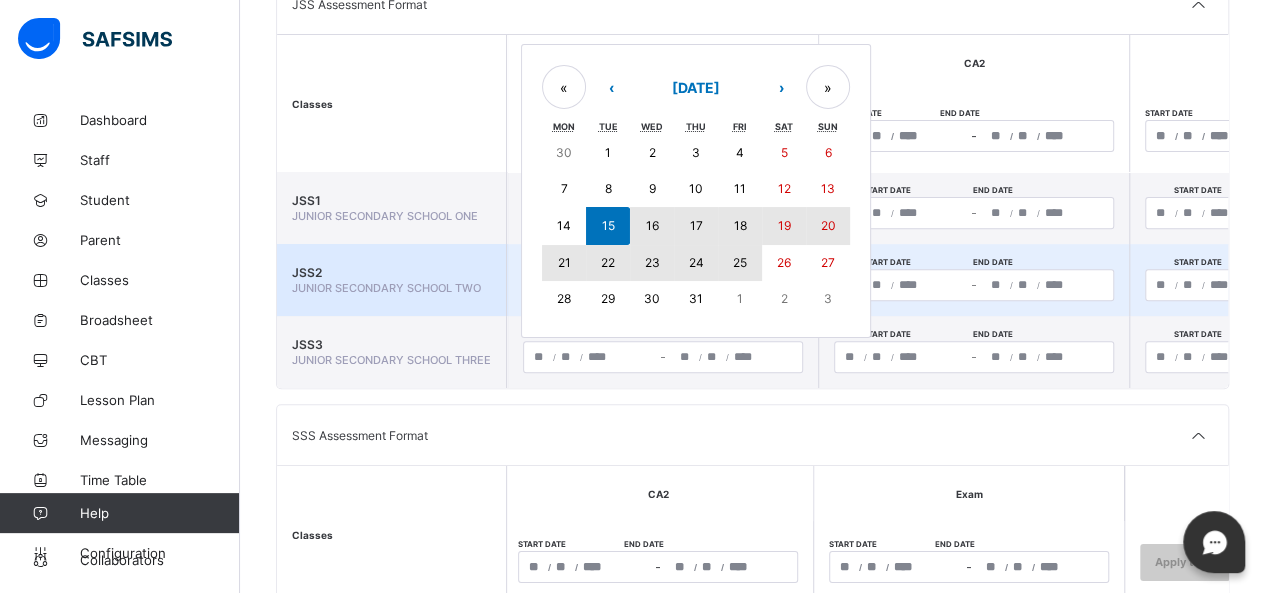 drag, startPoint x: 606, startPoint y: 225, endPoint x: 747, endPoint y: 249, distance: 143.02797 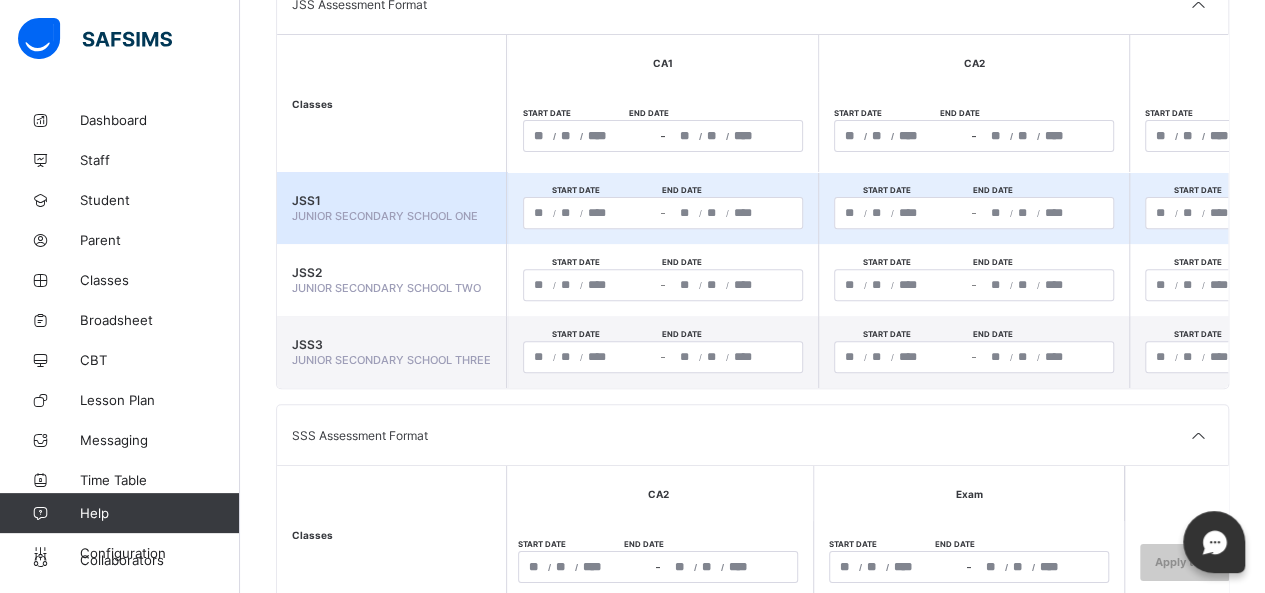 click on "**********" at bounding box center (901, 213) 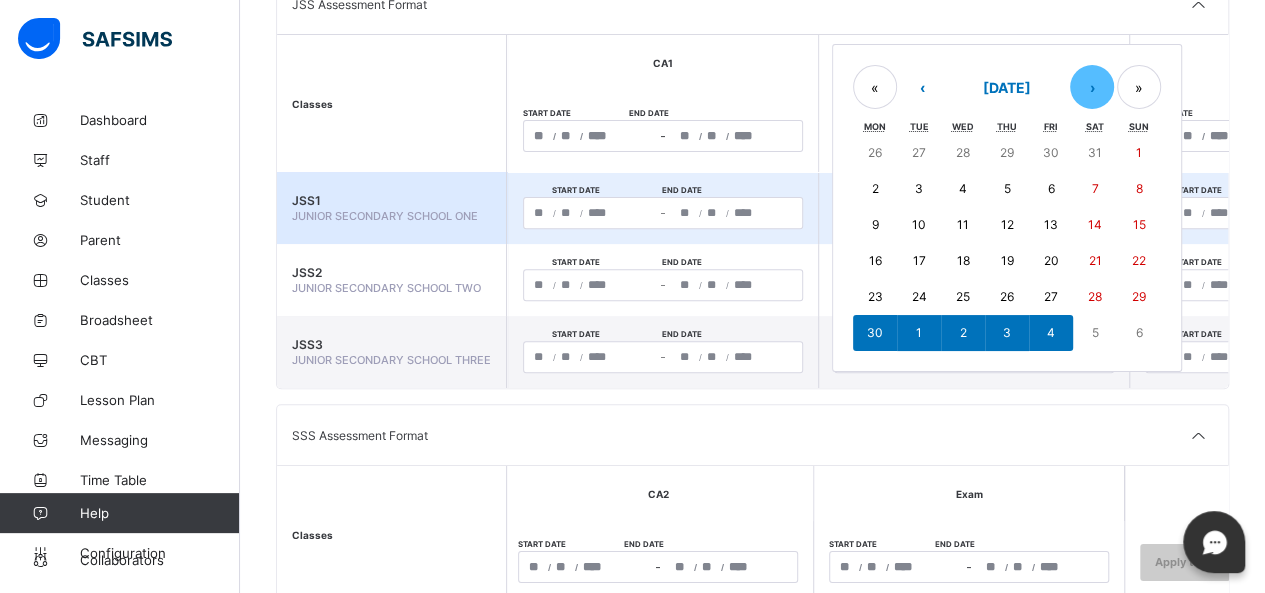 click on "›" at bounding box center (1092, 87) 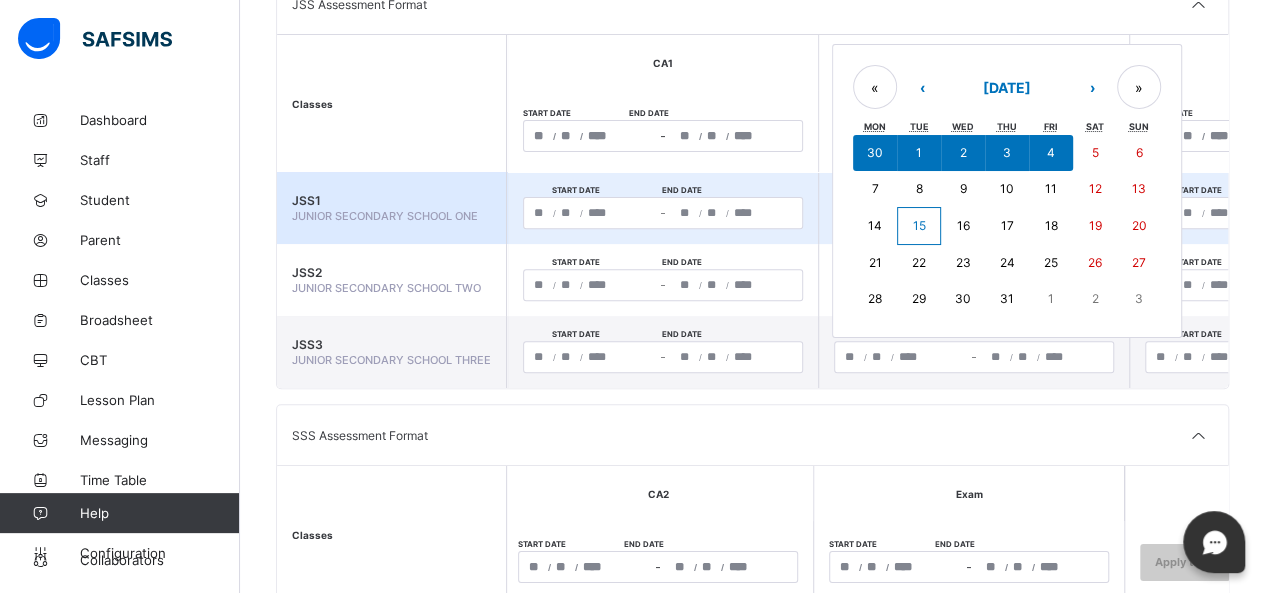 click on "15" at bounding box center (919, 226) 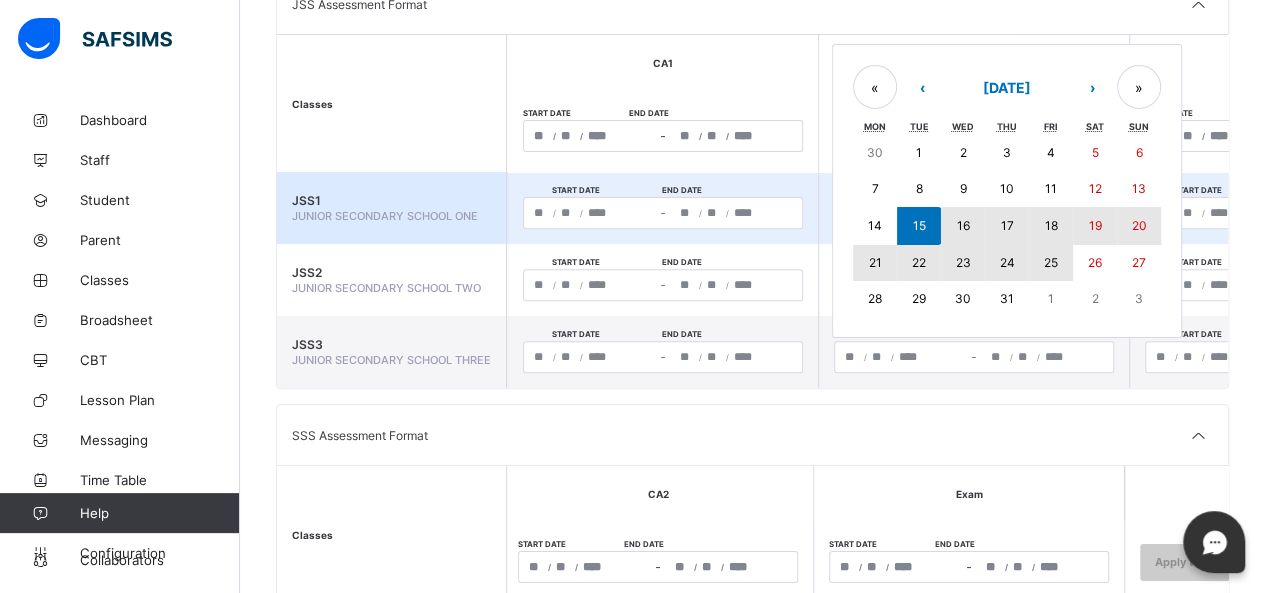 drag, startPoint x: 904, startPoint y: 224, endPoint x: 1071, endPoint y: 256, distance: 170.03824 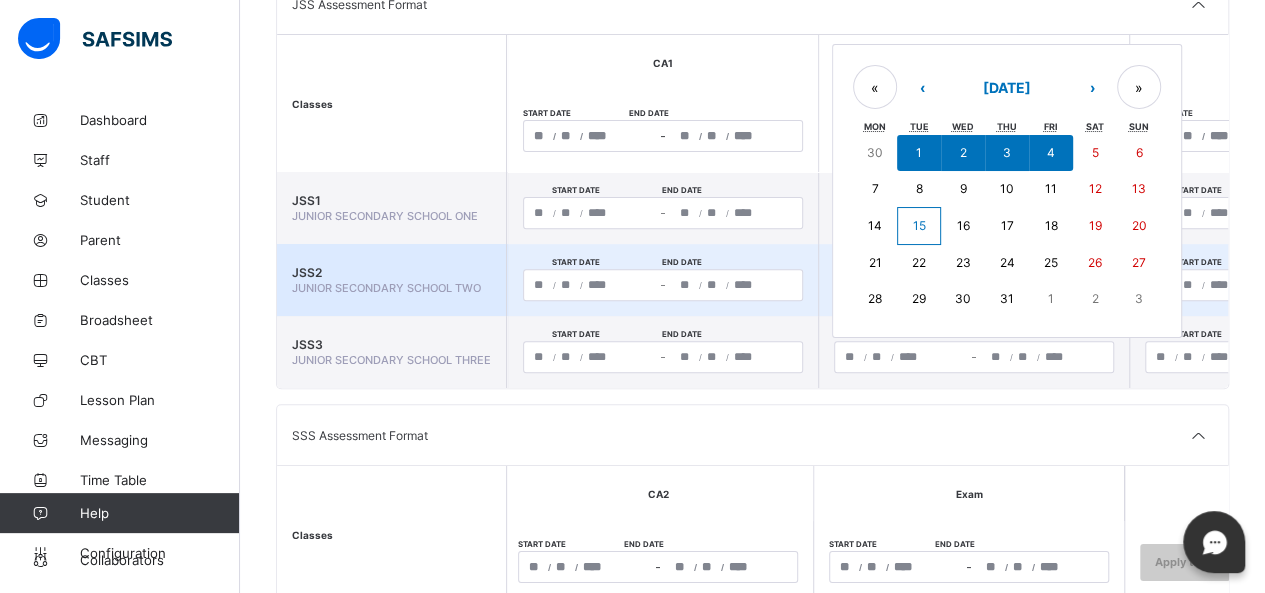 click on "**********" at bounding box center (974, 285) 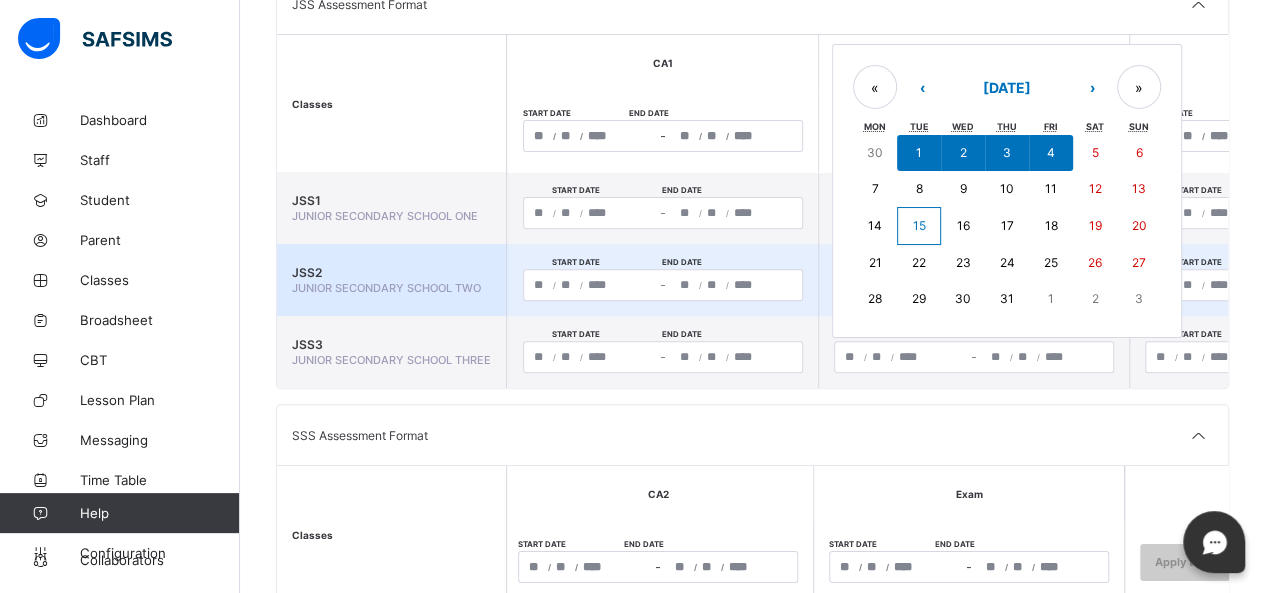 click on "15" at bounding box center [919, 226] 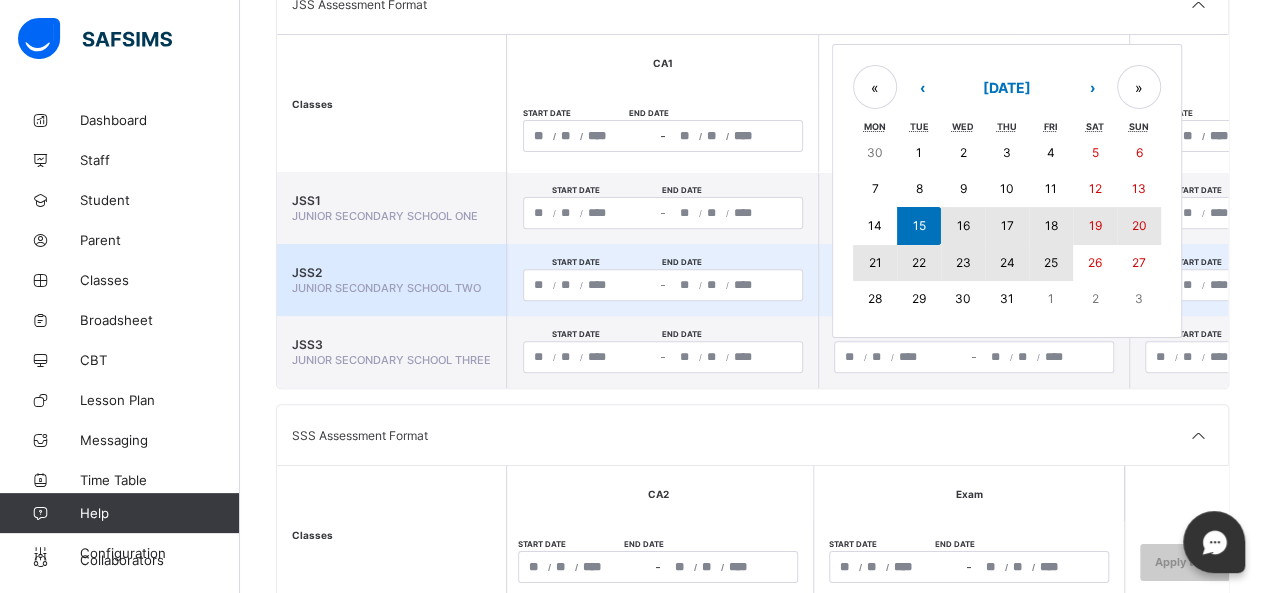 drag, startPoint x: 935, startPoint y: 216, endPoint x: 1058, endPoint y: 257, distance: 129.65338 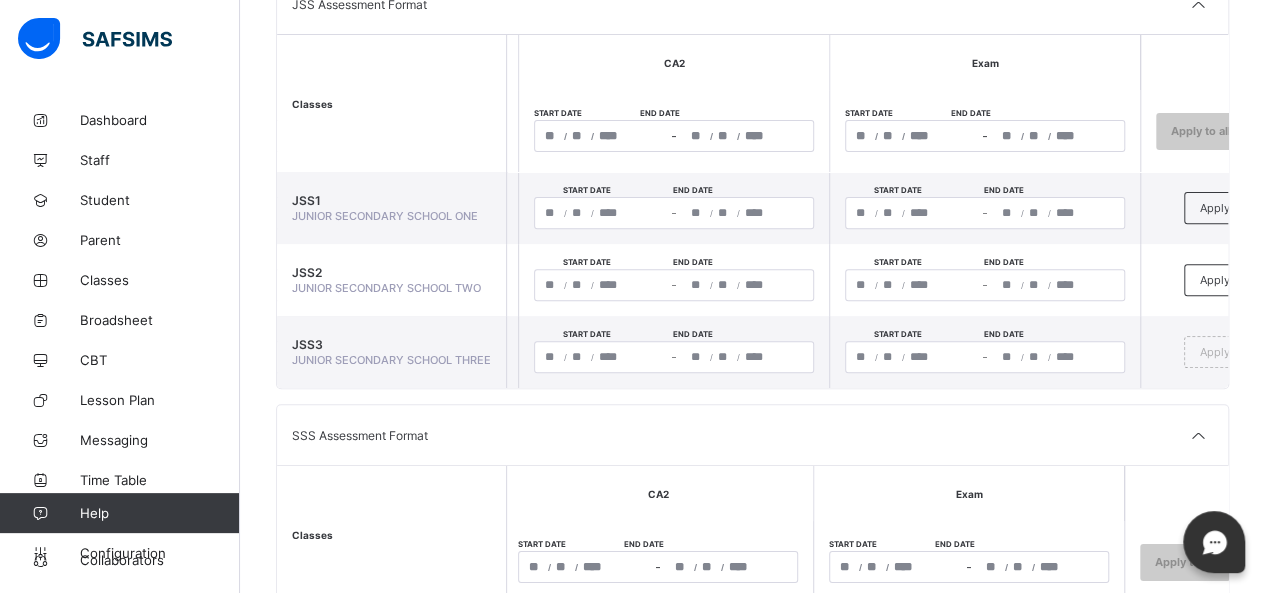 scroll, scrollTop: 0, scrollLeft: 316, axis: horizontal 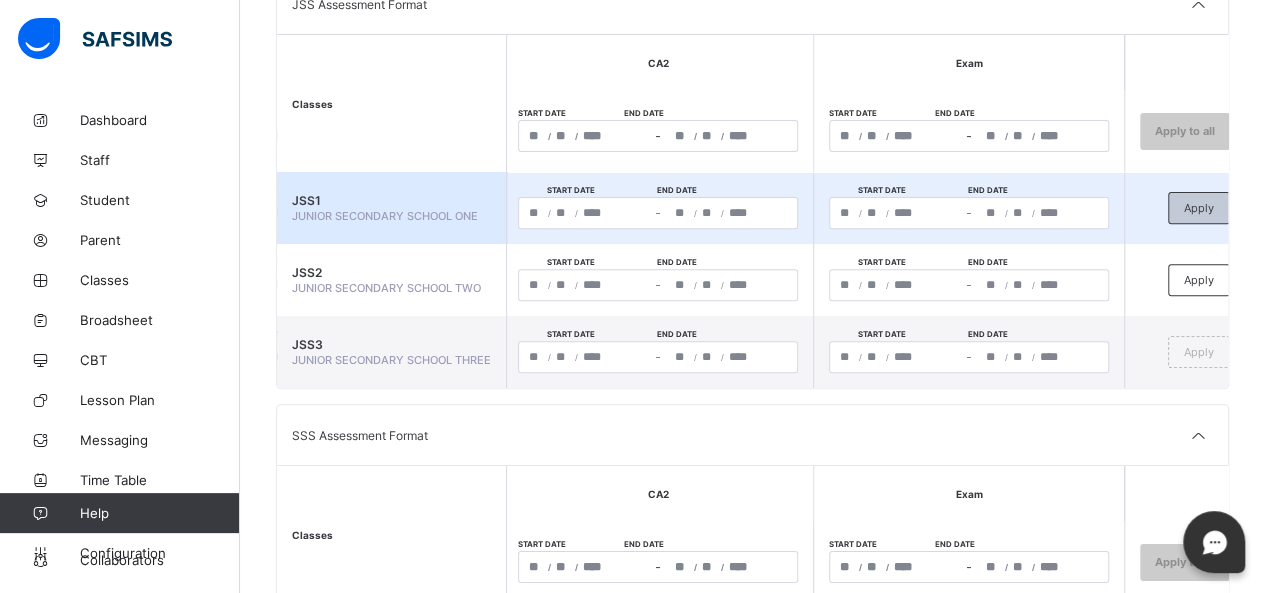 click on "Apply" at bounding box center (1199, 208) 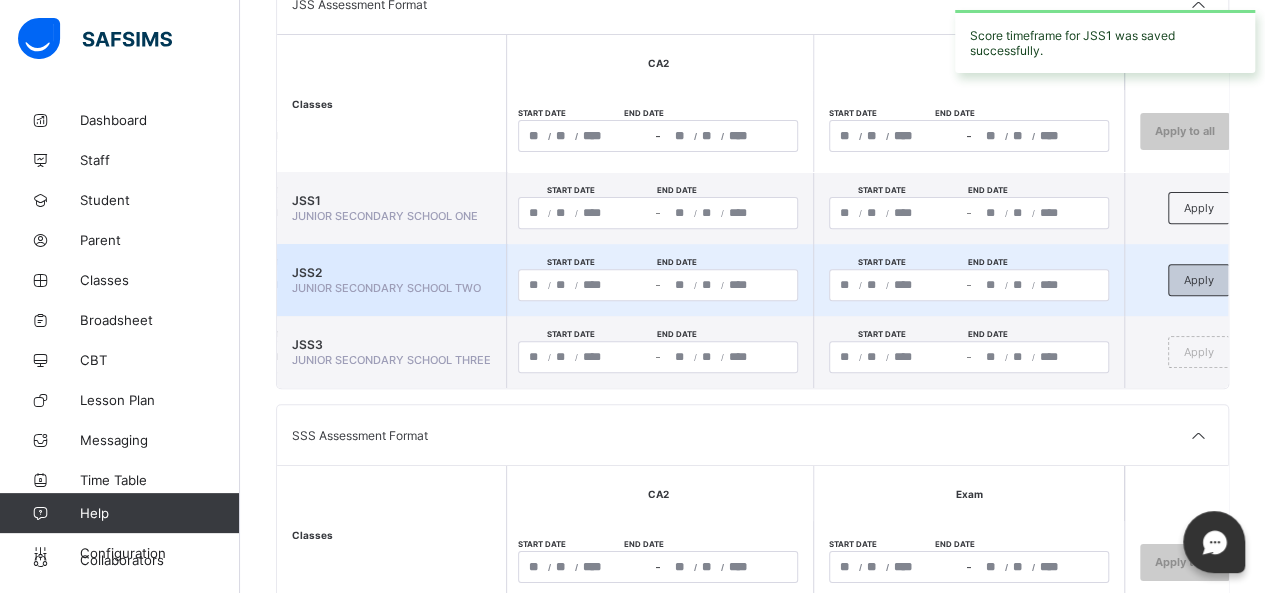 click on "Apply" at bounding box center [1199, 280] 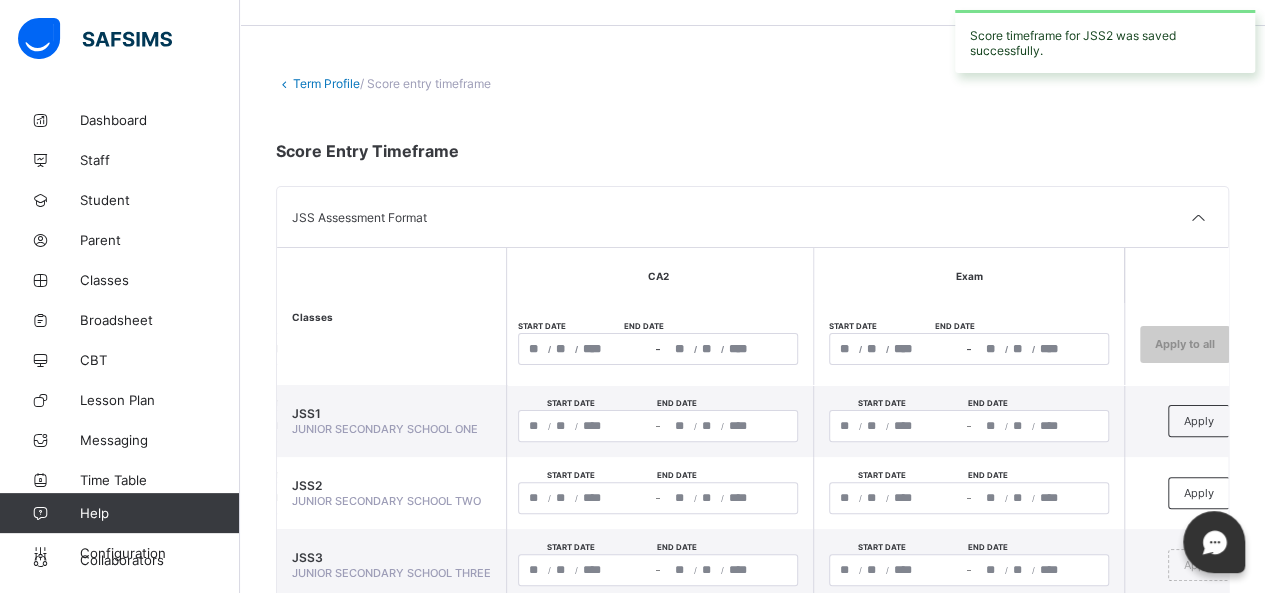 scroll, scrollTop: 0, scrollLeft: 0, axis: both 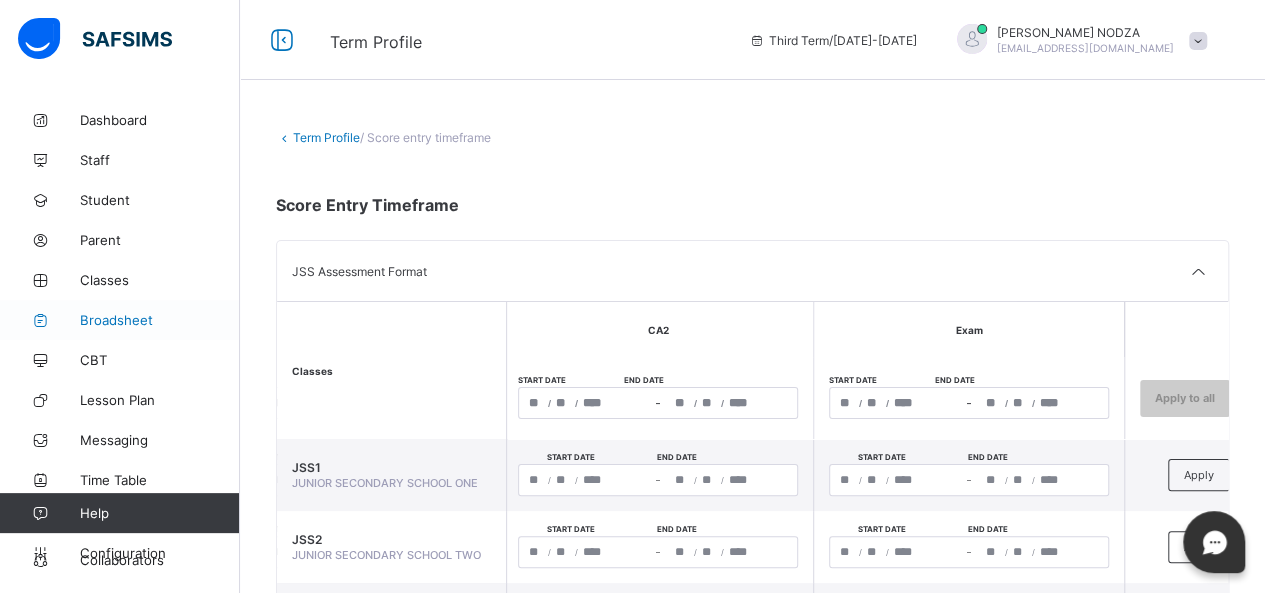 click on "Broadsheet" at bounding box center (160, 320) 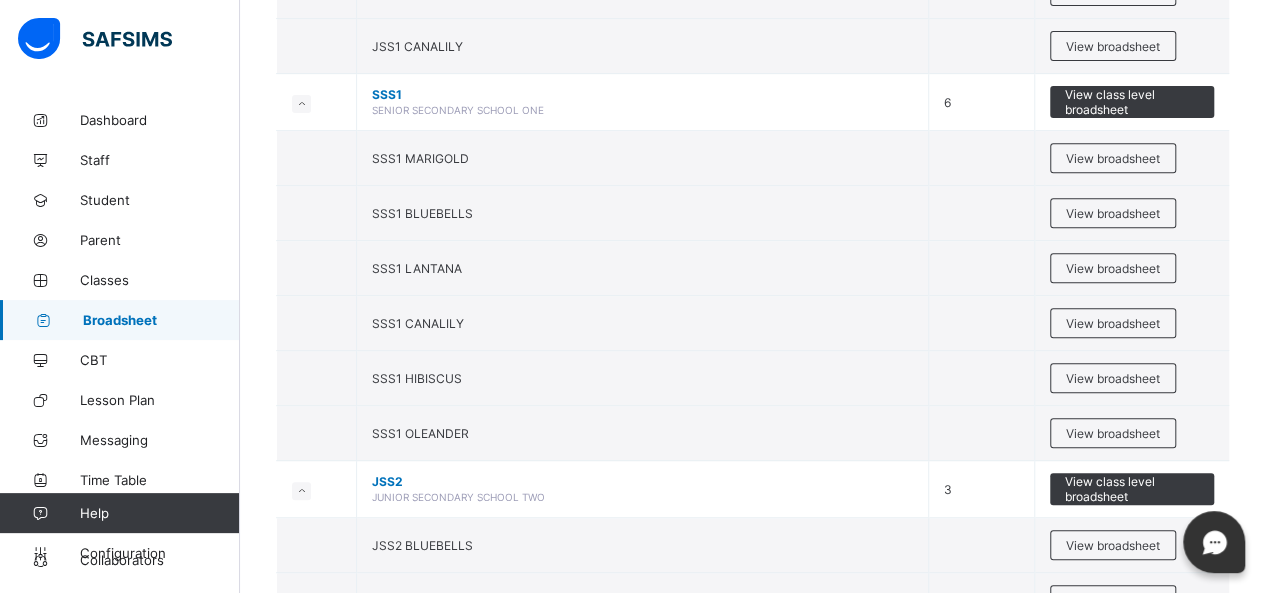 scroll, scrollTop: 328, scrollLeft: 0, axis: vertical 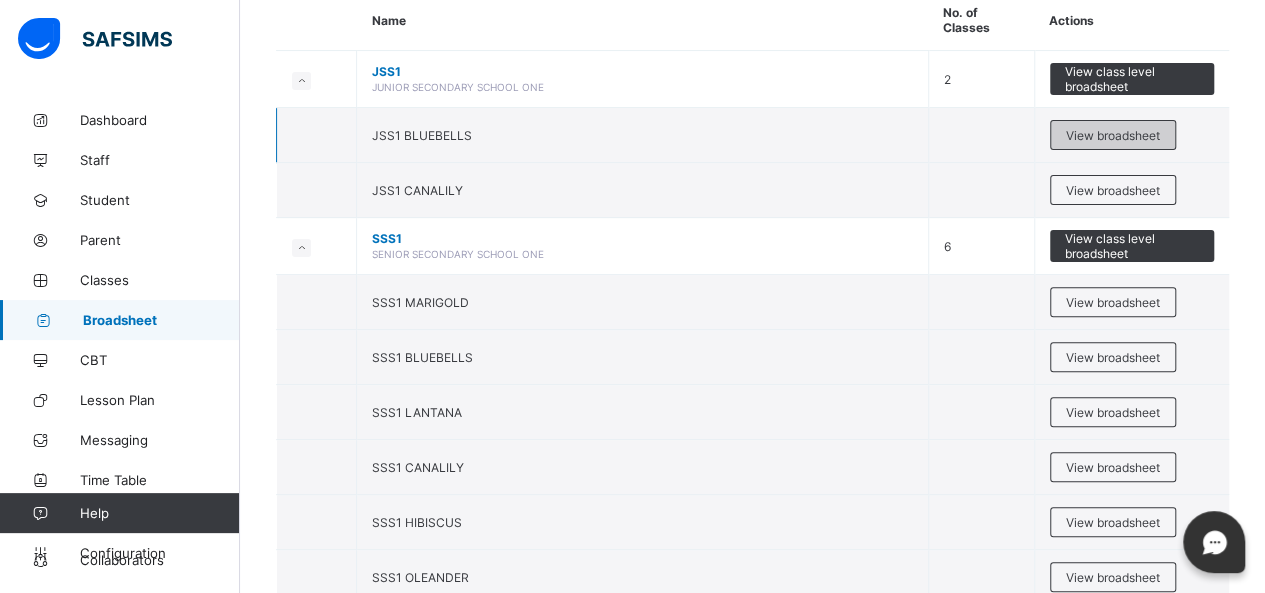 click on "View broadsheet" at bounding box center (1113, 135) 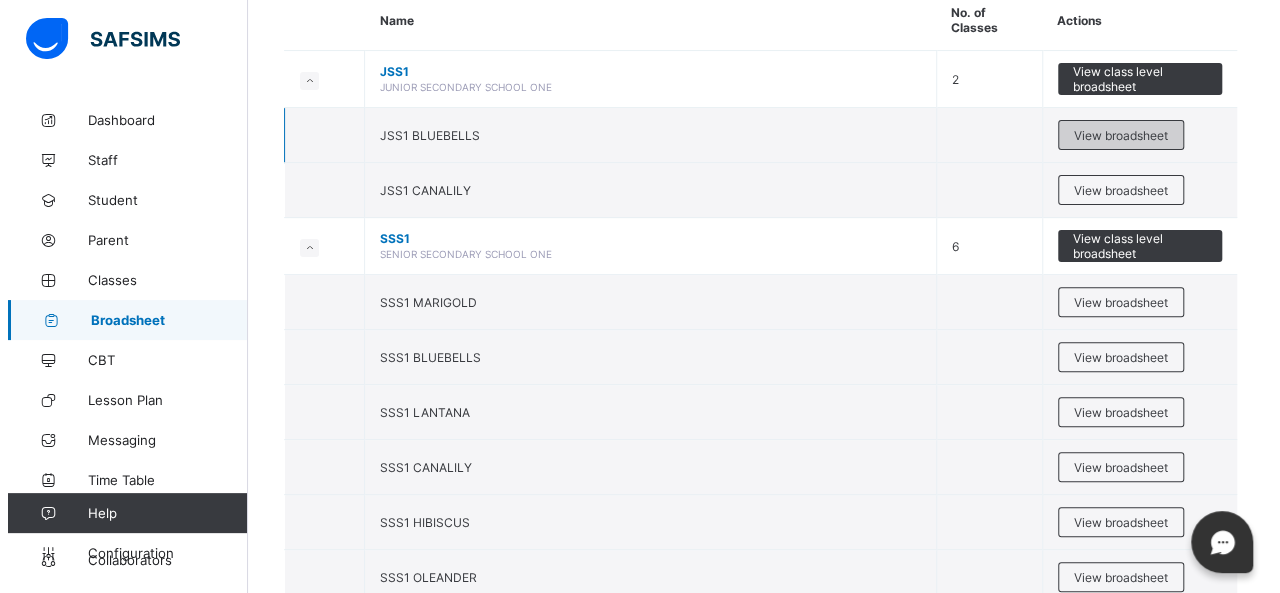 scroll, scrollTop: 0, scrollLeft: 0, axis: both 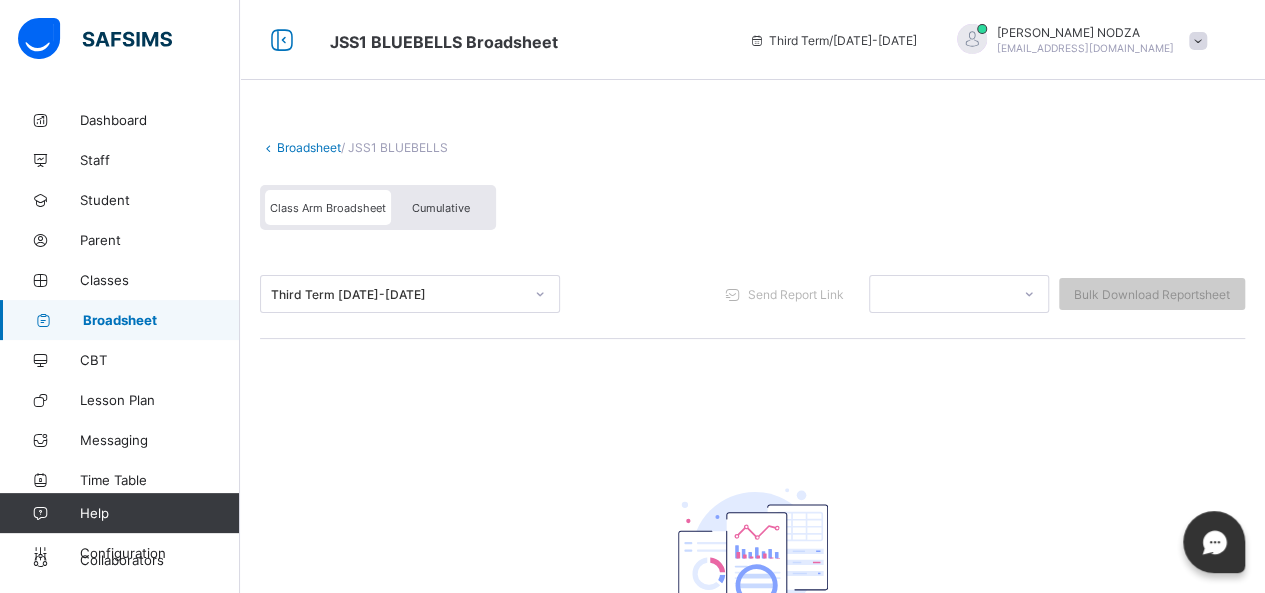 click at bounding box center [540, 294] 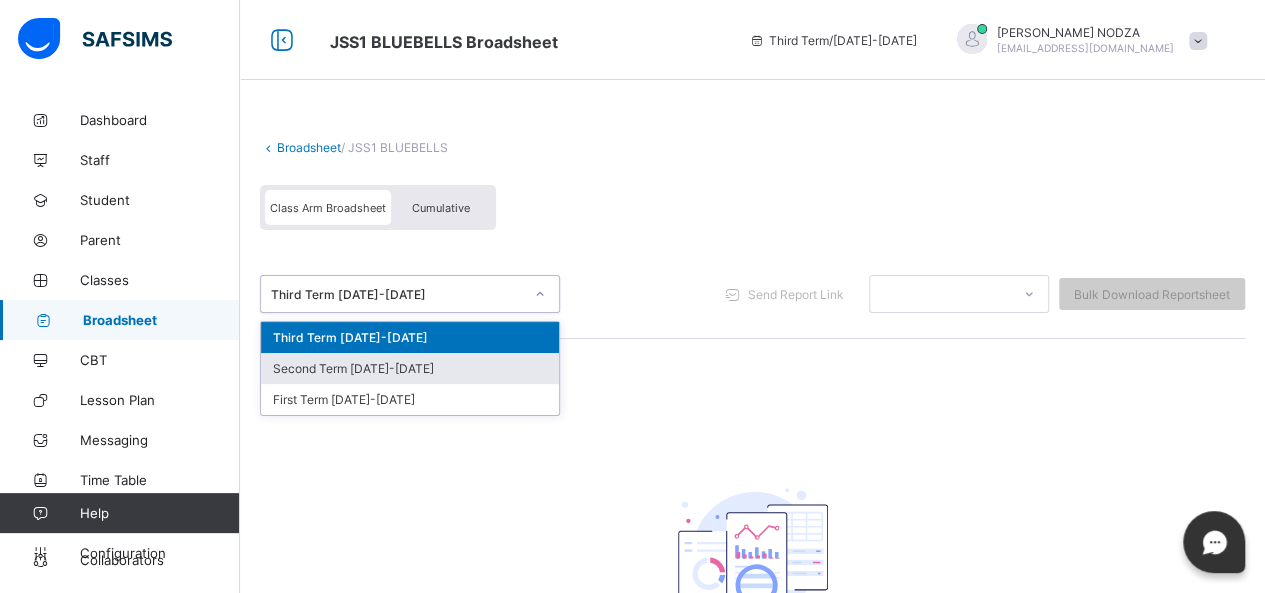 click on "Second Term [DATE]-[DATE]" at bounding box center (410, 368) 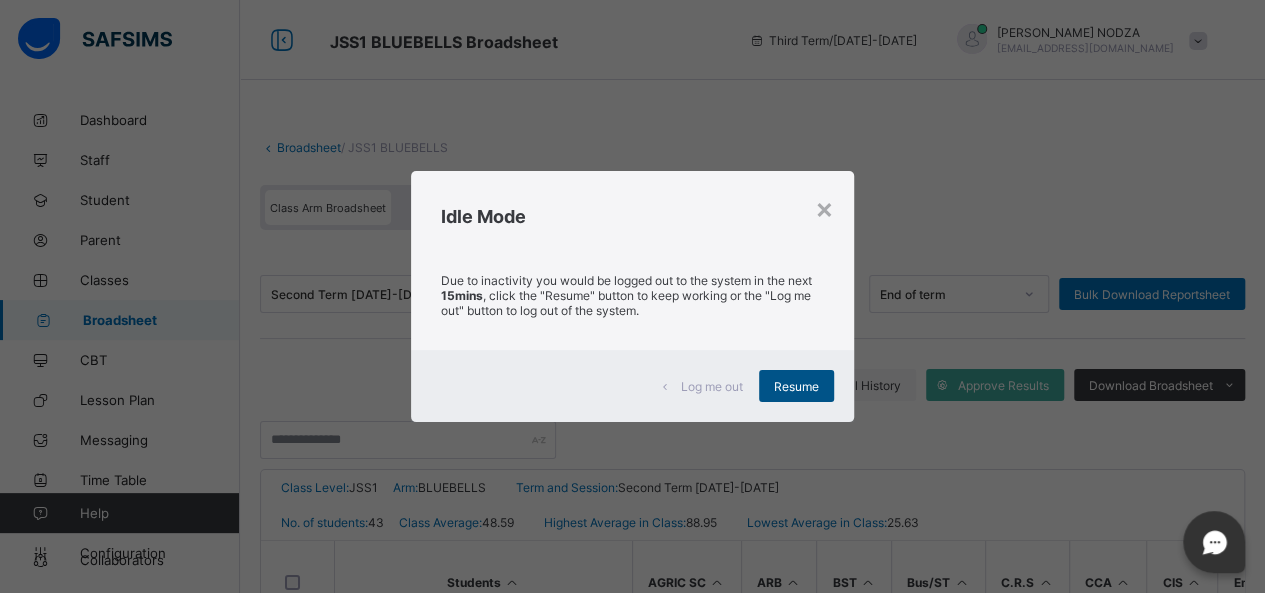 click on "Resume" at bounding box center [796, 386] 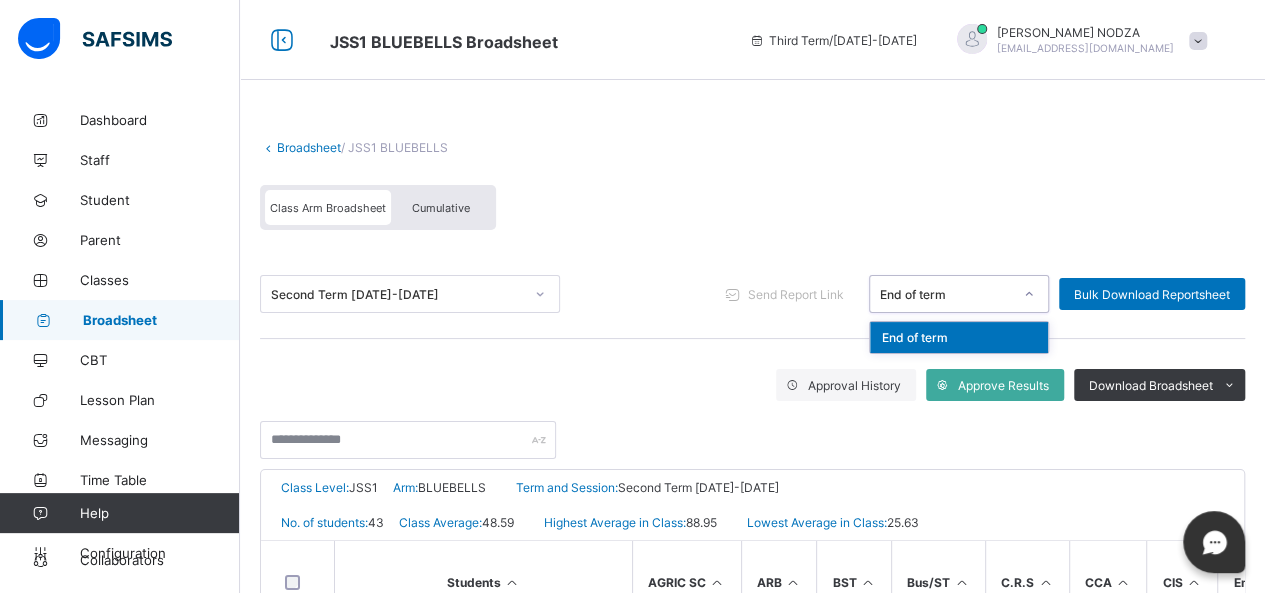 click 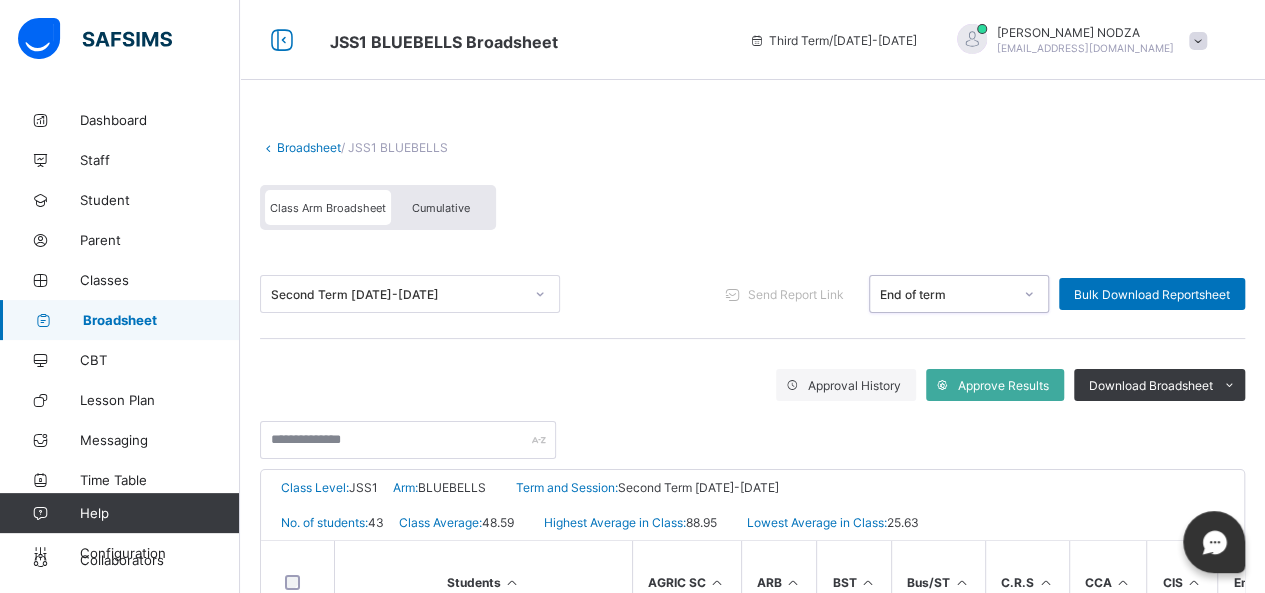 click 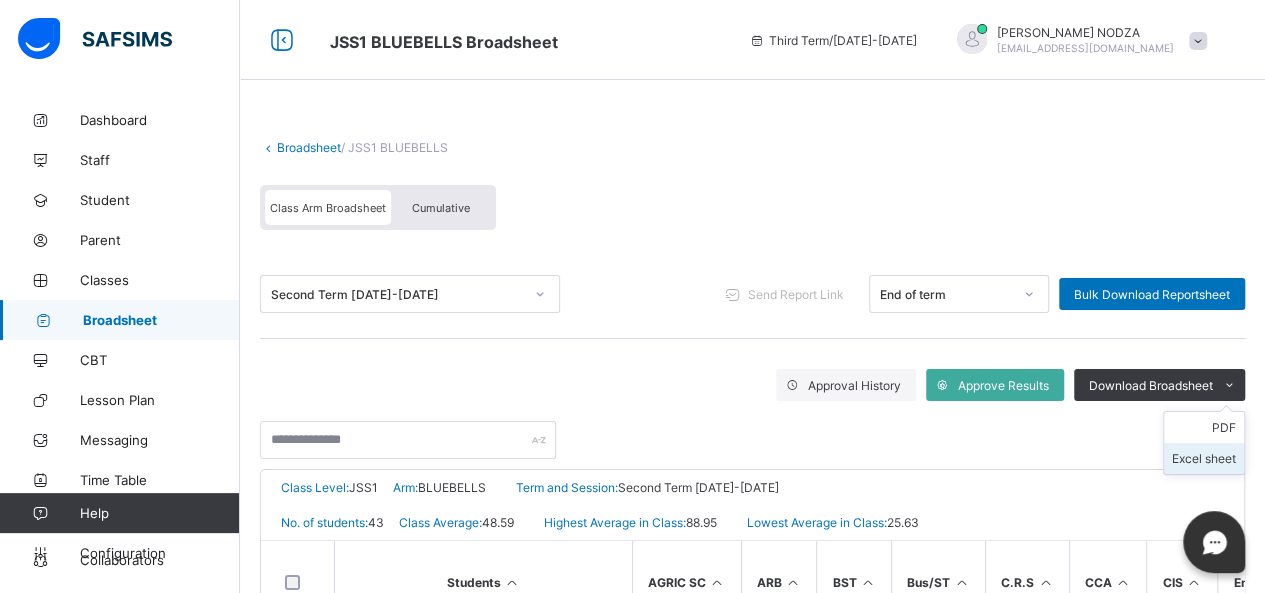 click on "Excel sheet" at bounding box center (1204, 458) 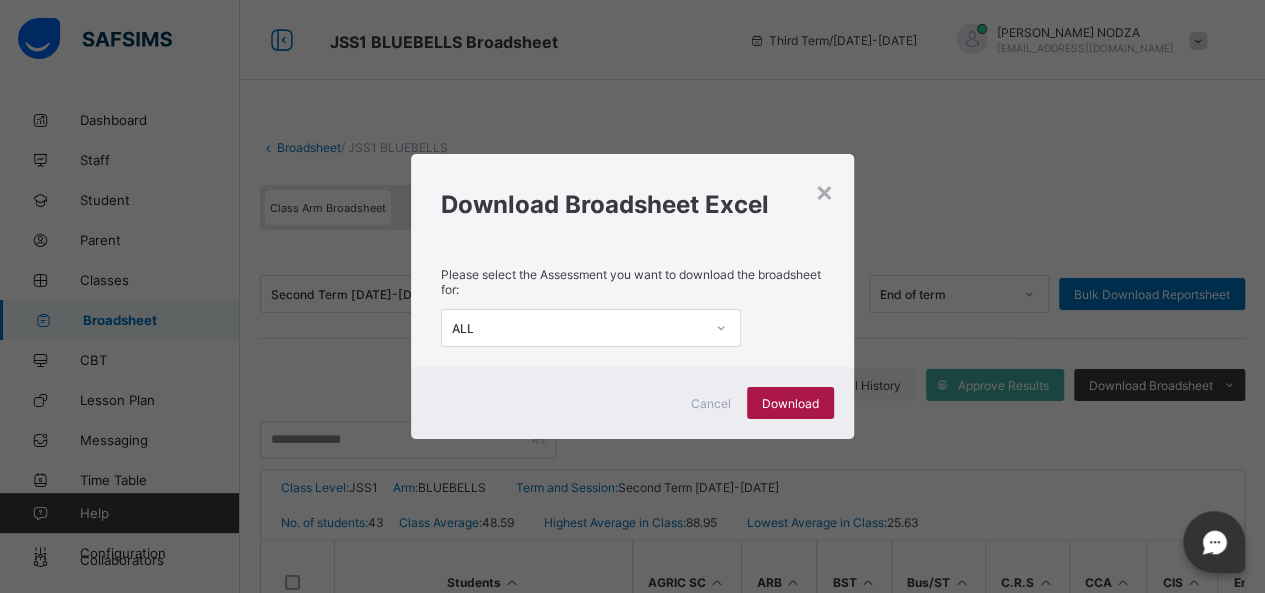 click on "Download" at bounding box center (790, 403) 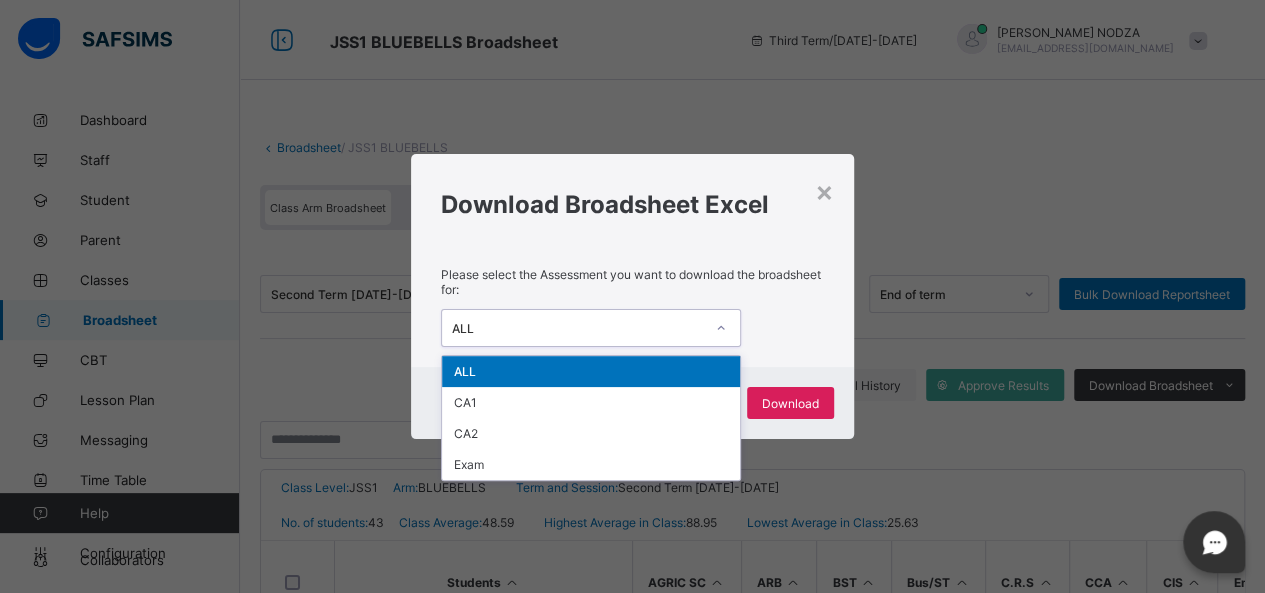 click at bounding box center (721, 328) 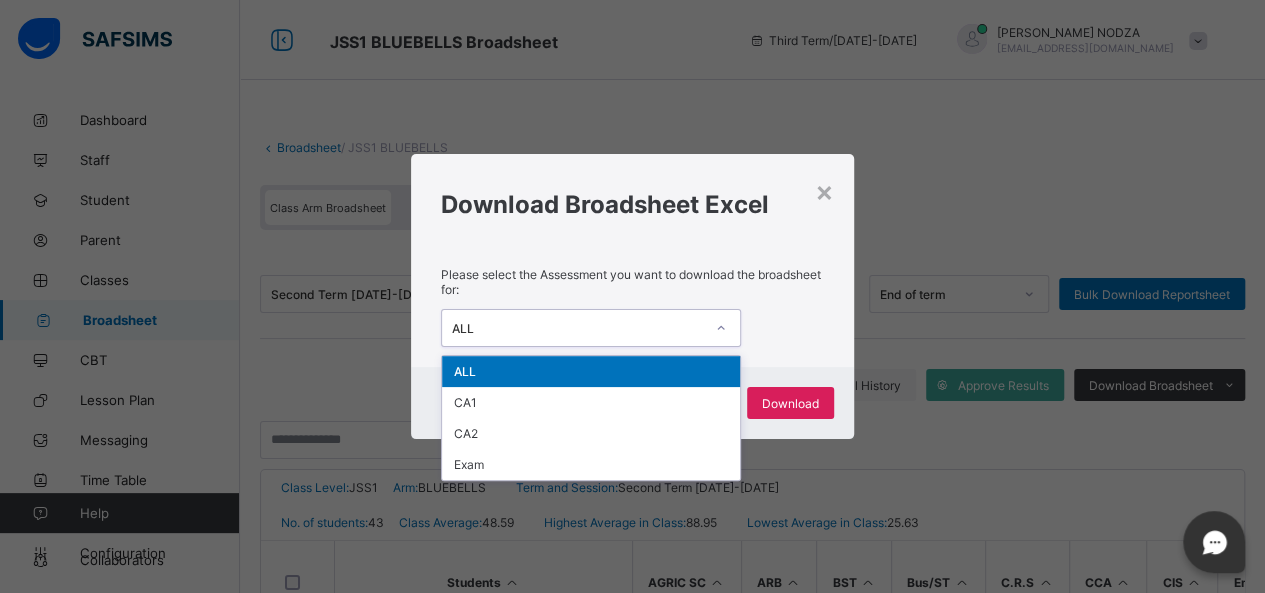 click on "Download Broadsheet Excel" at bounding box center (632, 204) 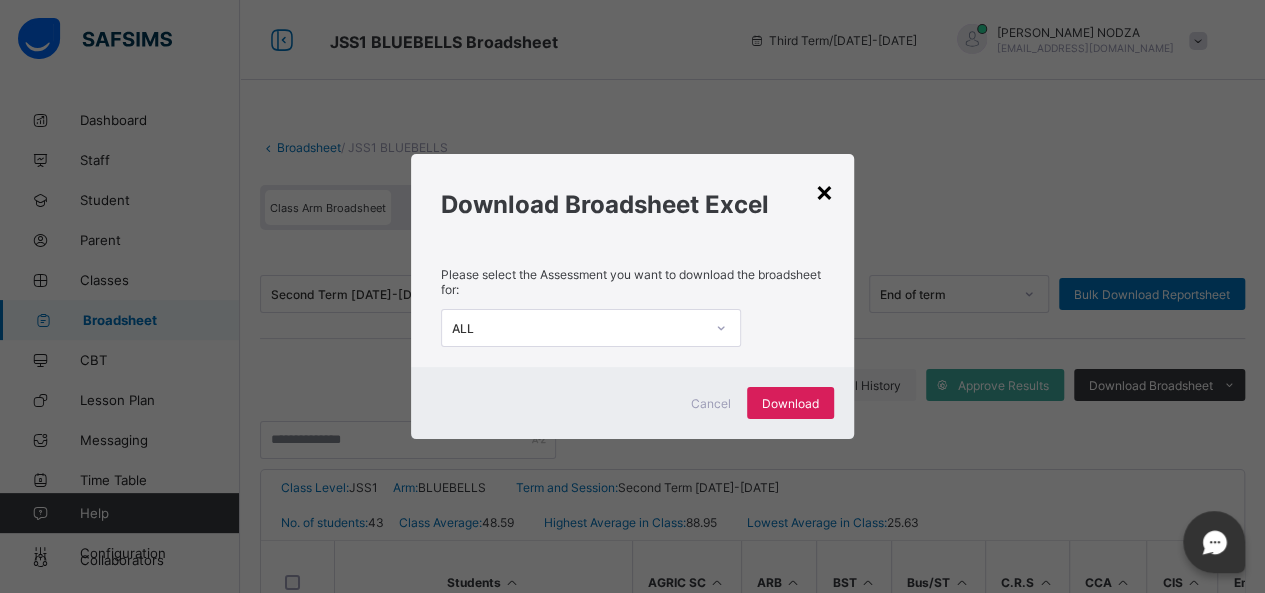 click on "×" at bounding box center [824, 191] 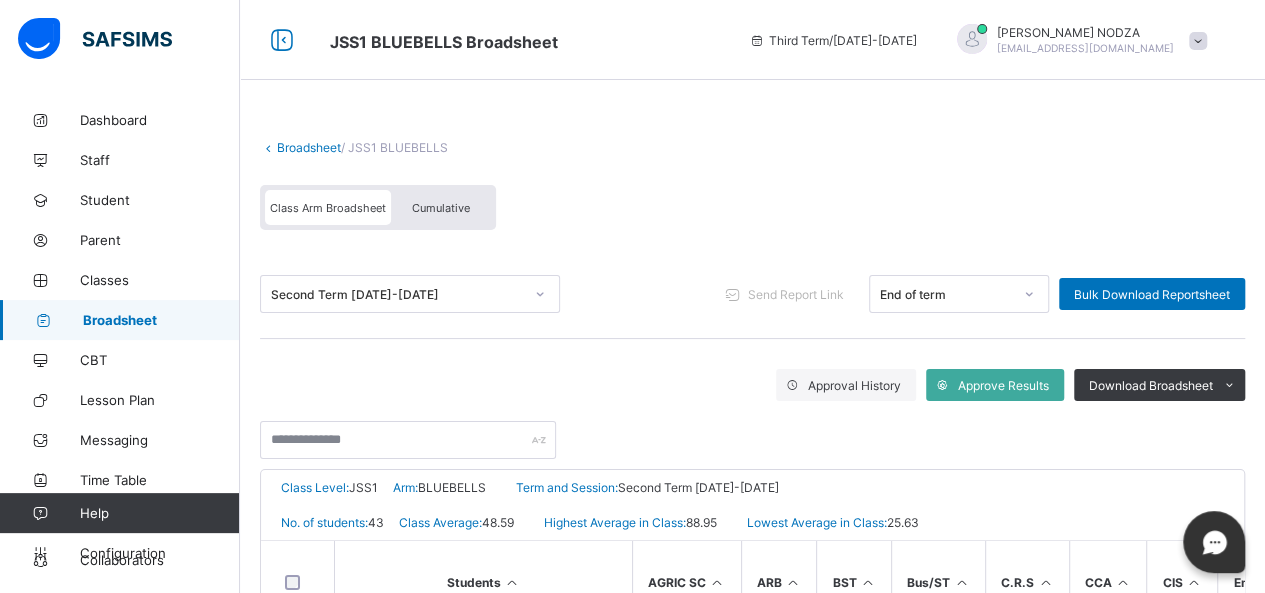 click on "Broadsheet" at bounding box center (309, 147) 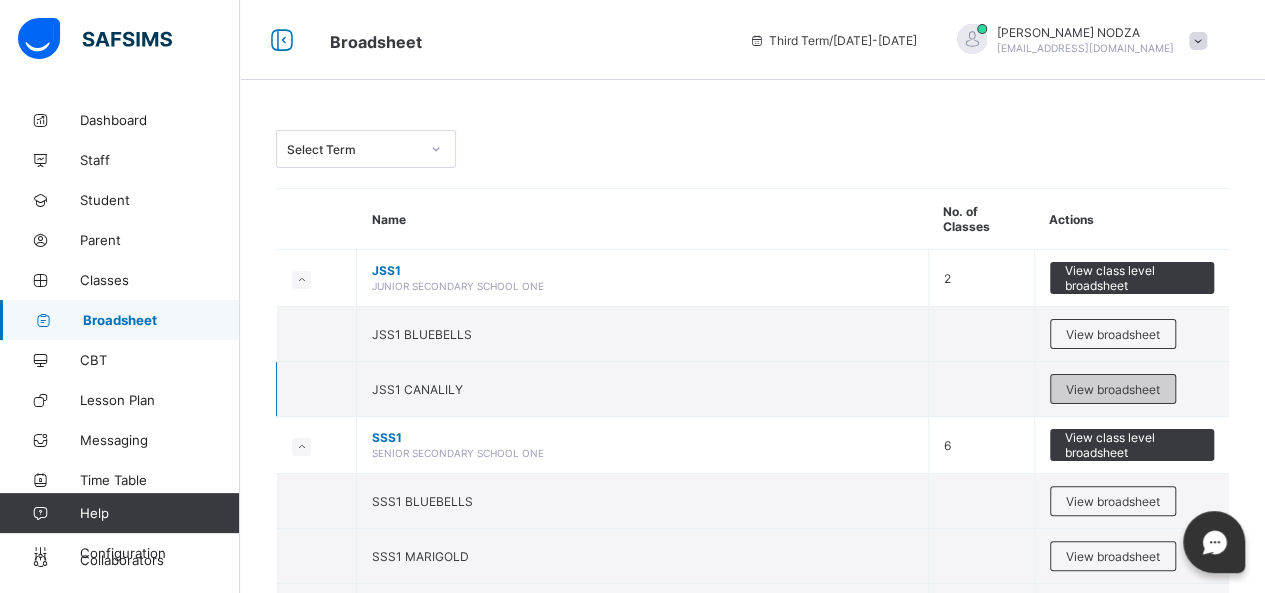 click on "View broadsheet" at bounding box center (1113, 389) 